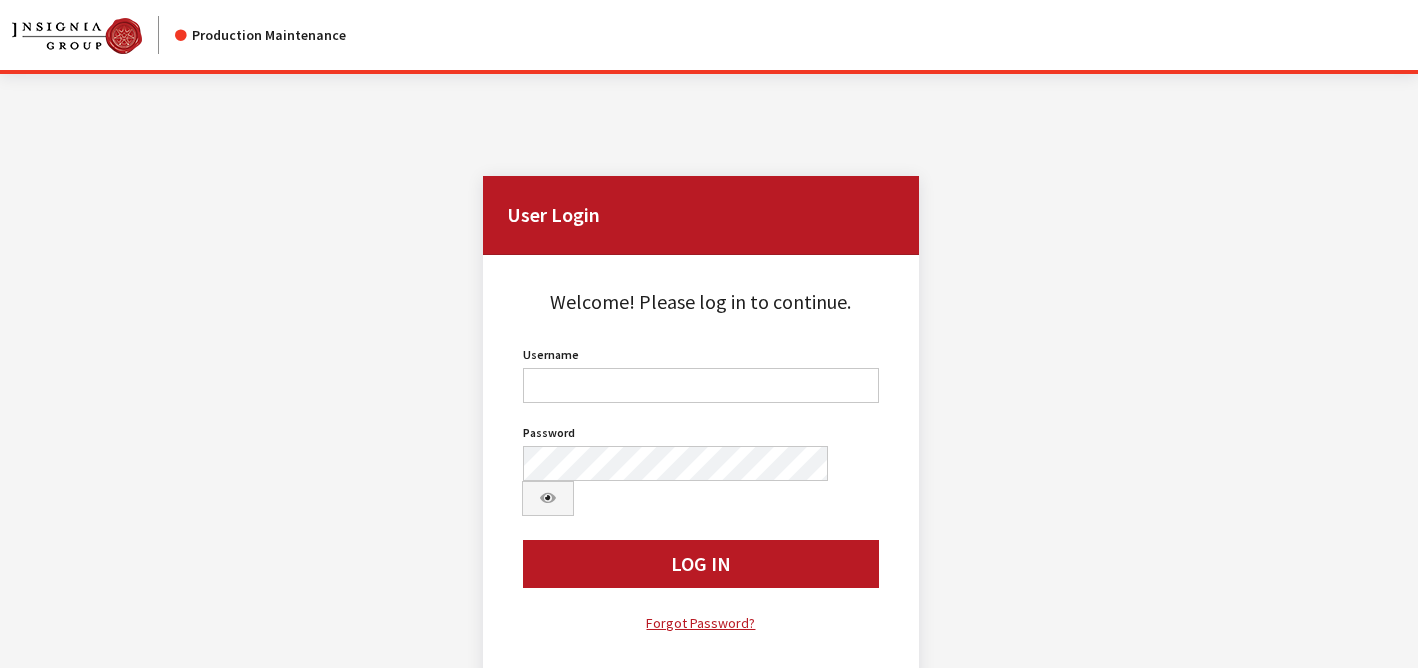 scroll, scrollTop: 0, scrollLeft: 0, axis: both 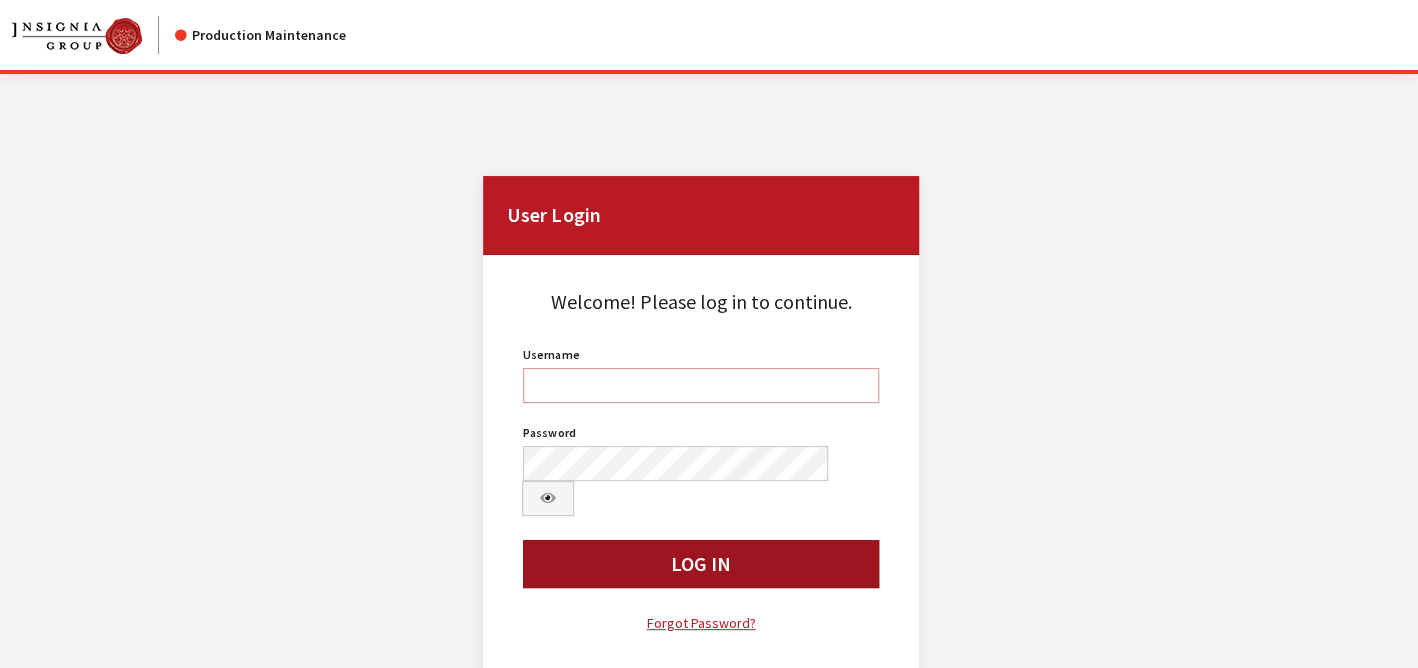 type on "bgulbrandson" 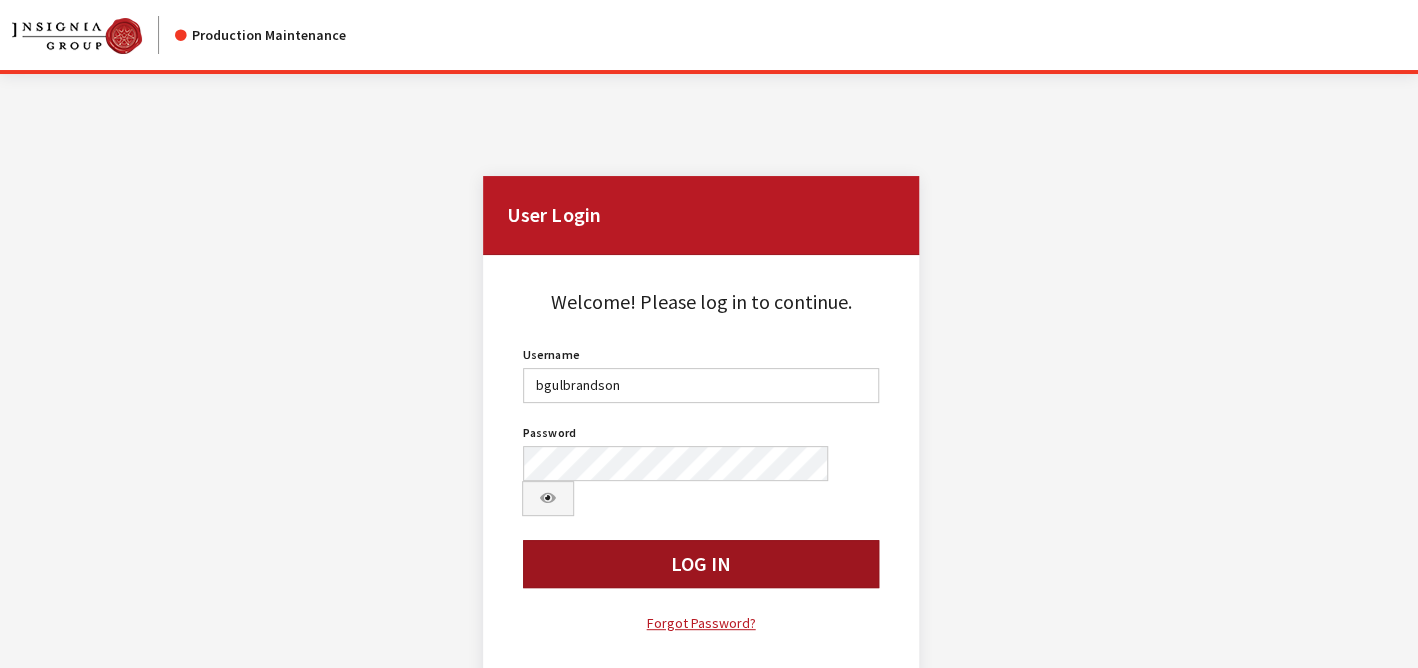 click on "Log In" at bounding box center [700, 564] 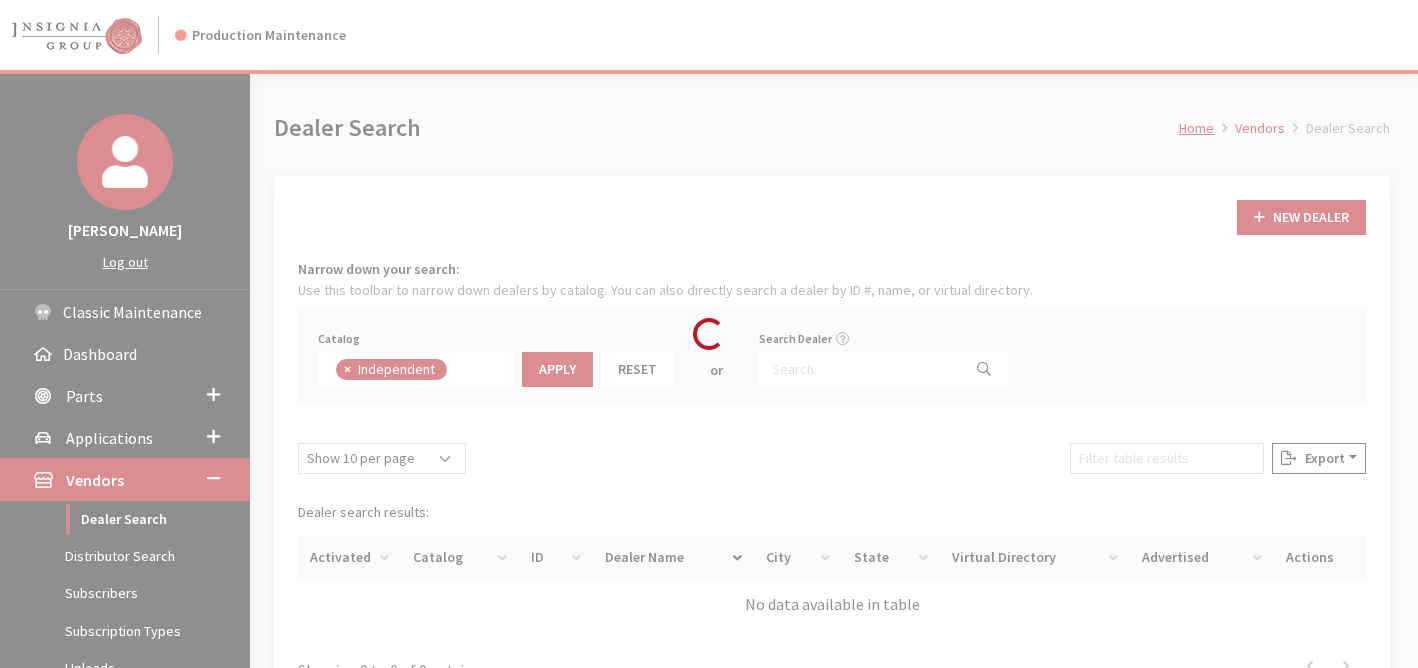 scroll, scrollTop: 0, scrollLeft: 0, axis: both 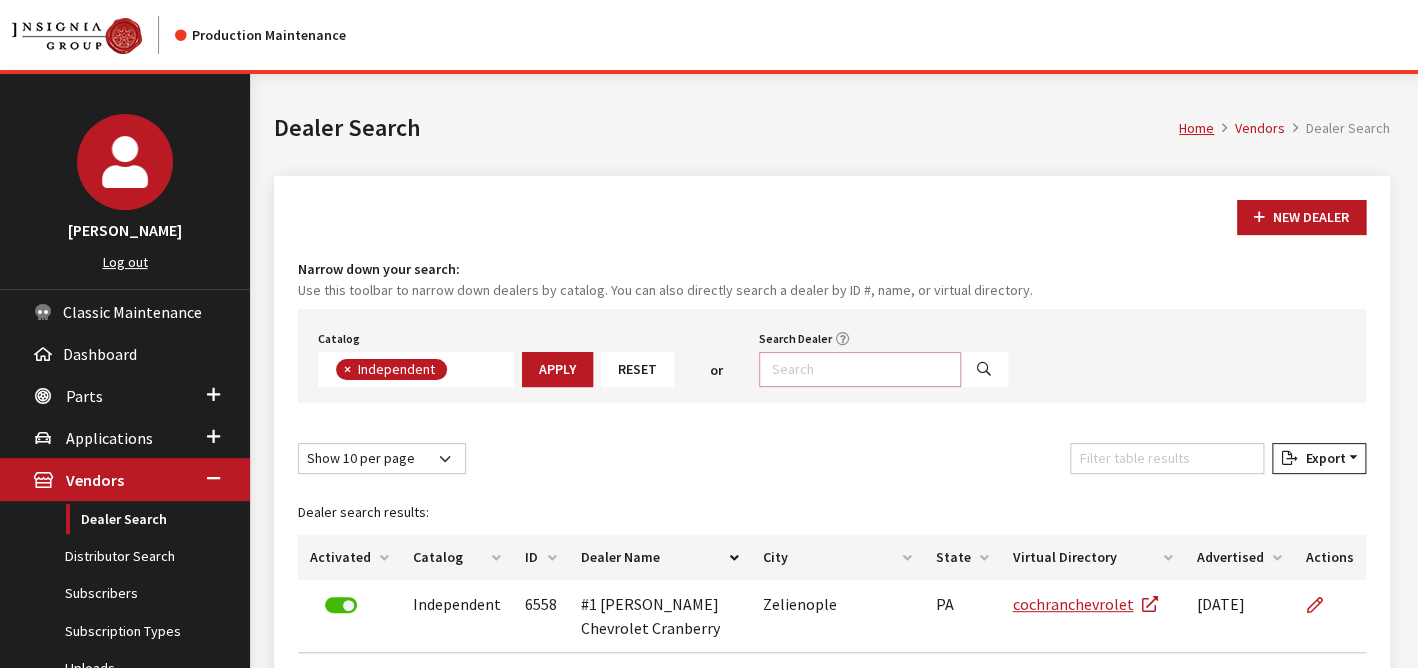 click on "Search Dealer" at bounding box center (860, 369) 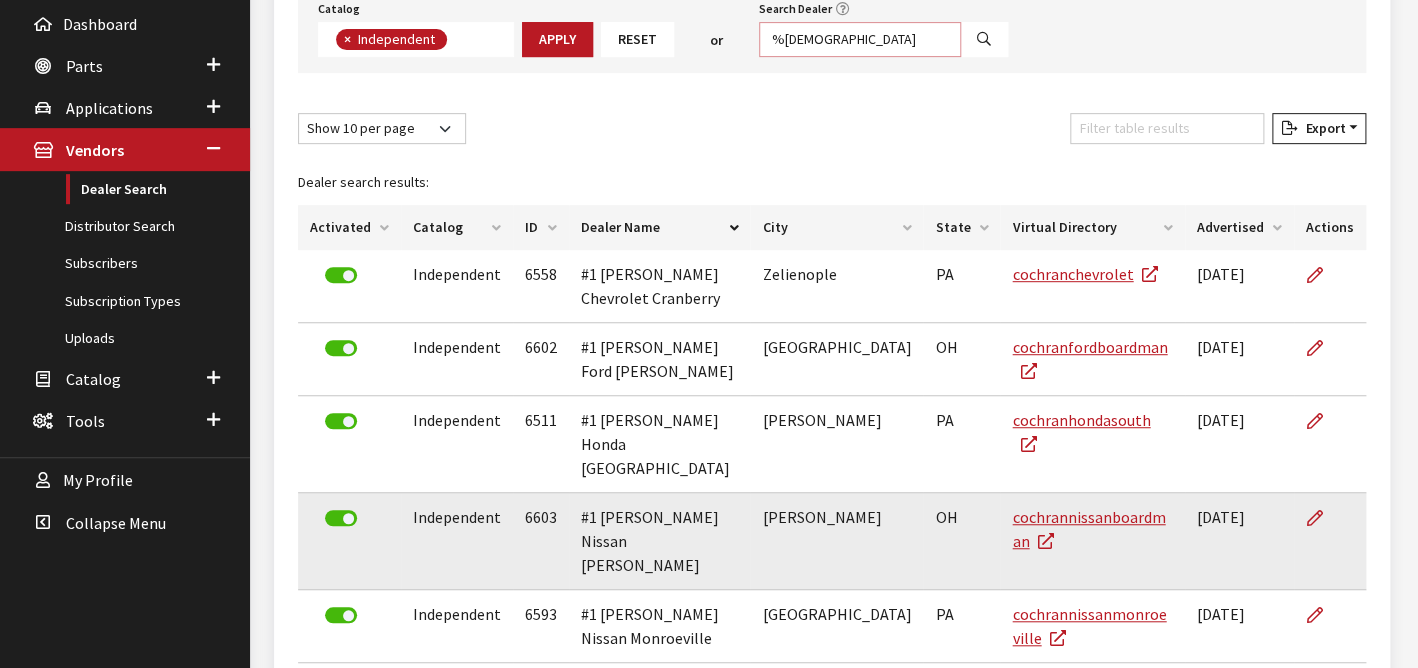 scroll, scrollTop: 333, scrollLeft: 0, axis: vertical 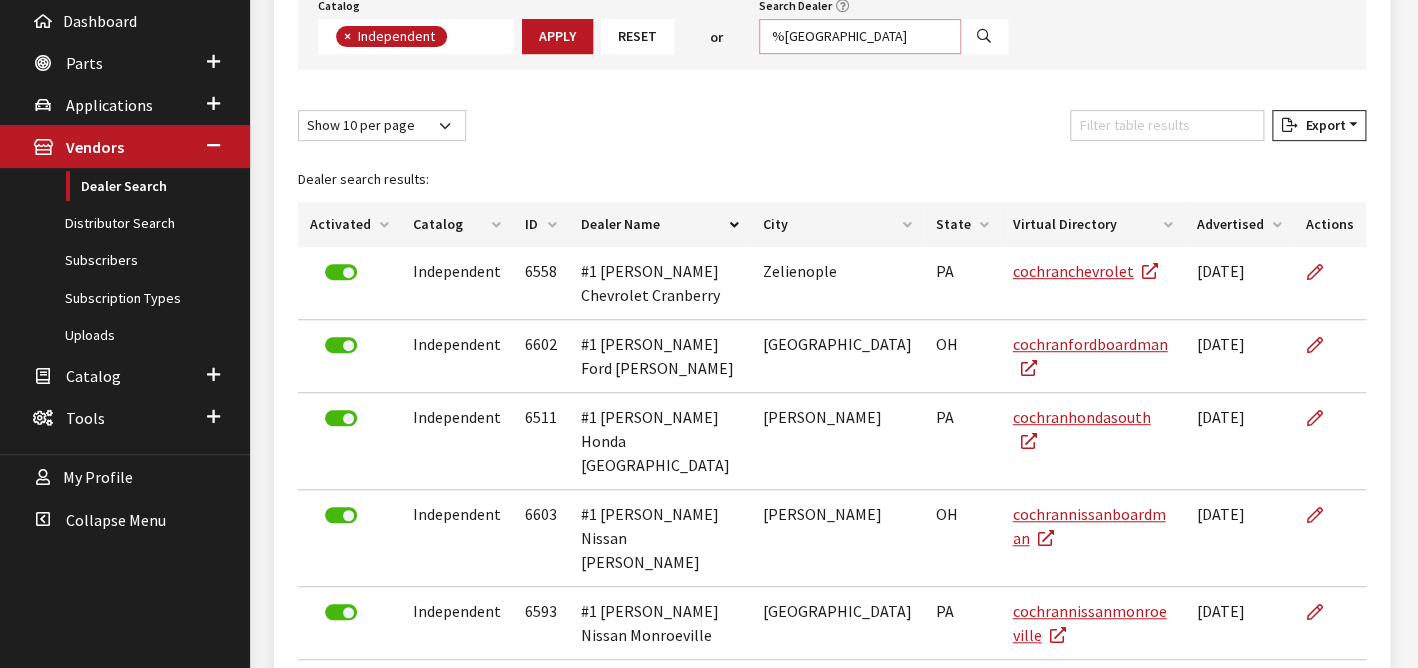 type on "%brookdale" 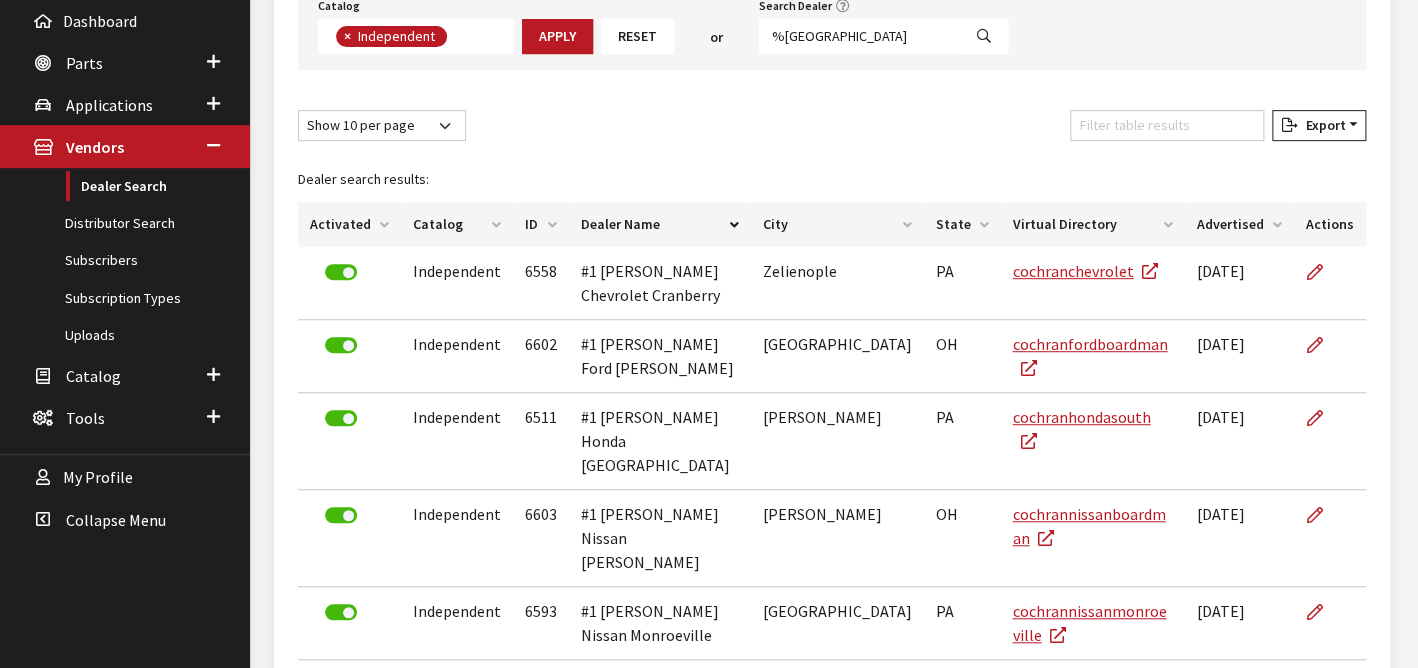 click at bounding box center [984, 37] 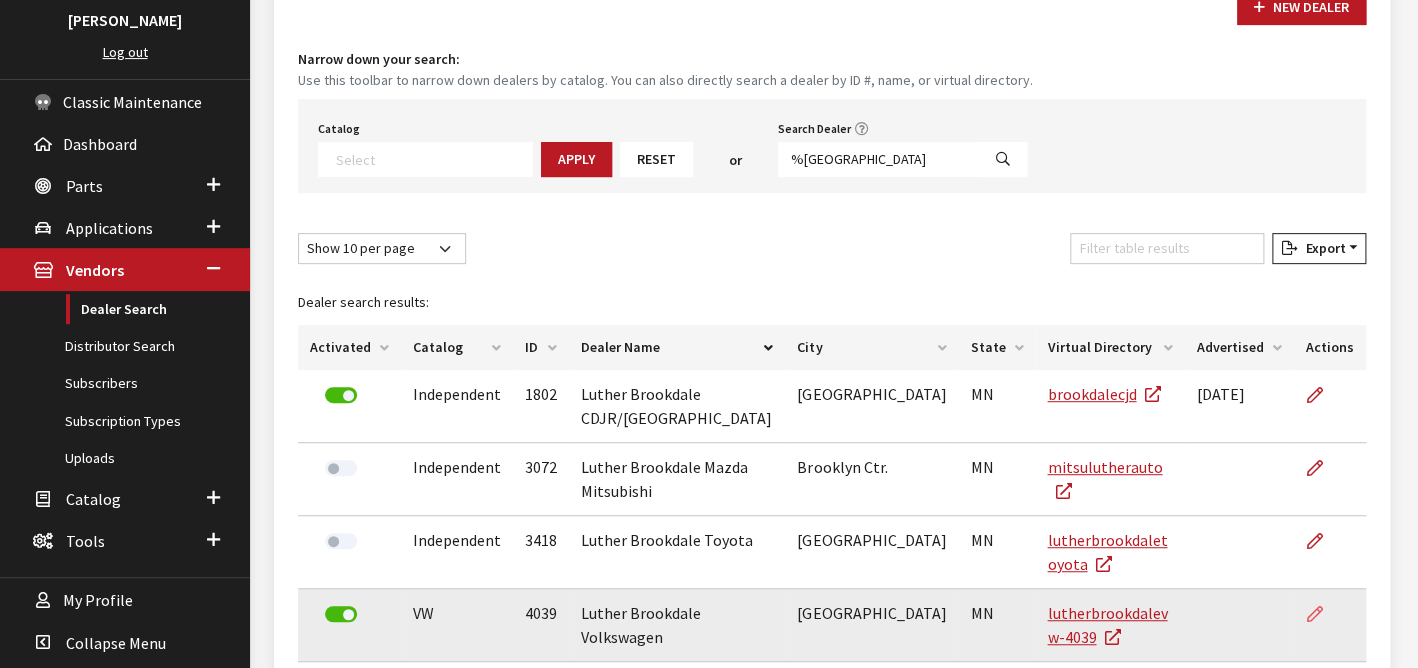 click at bounding box center (1315, 615) 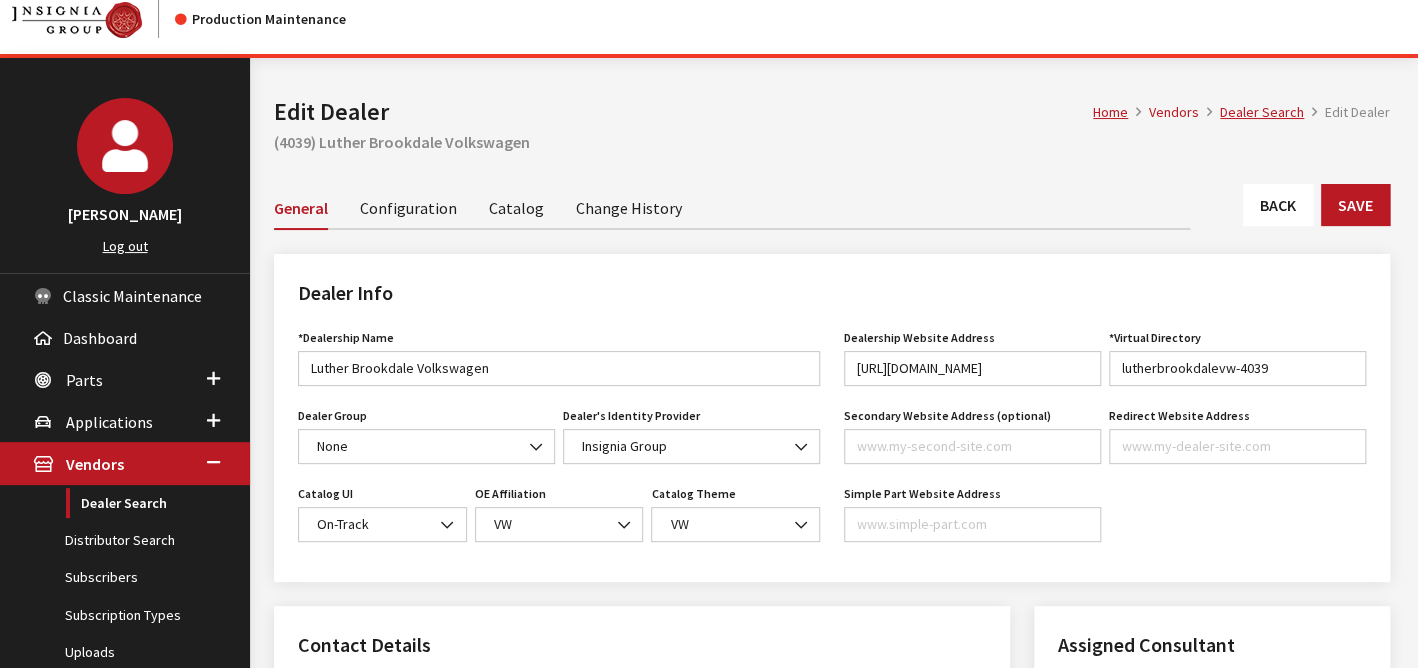 scroll, scrollTop: 0, scrollLeft: 0, axis: both 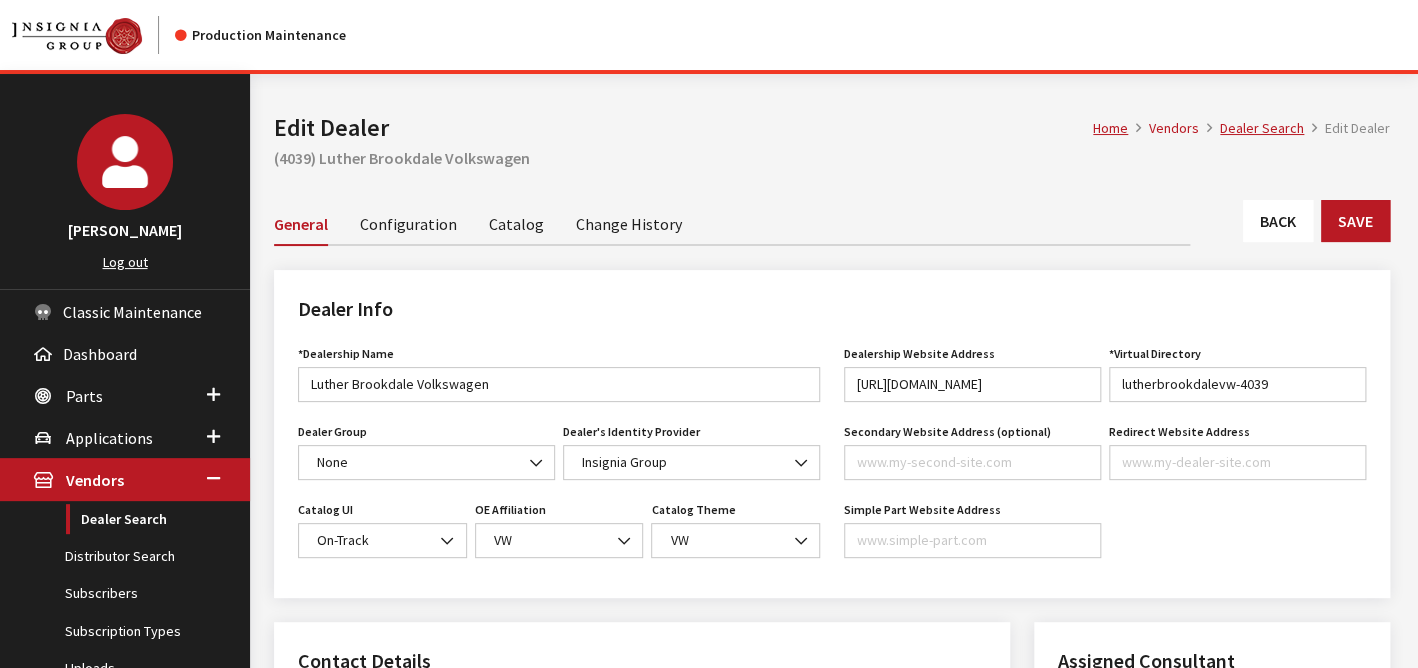 click on "Configuration" at bounding box center [408, 223] 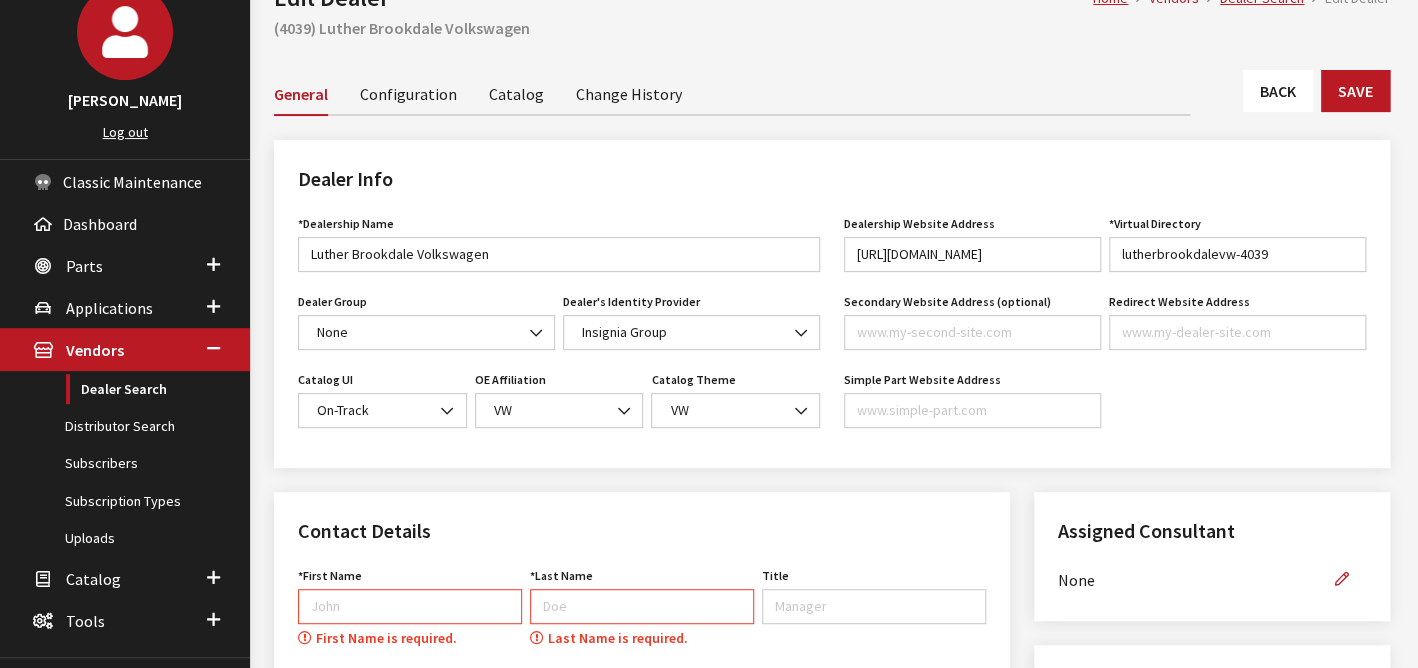scroll, scrollTop: 0, scrollLeft: 0, axis: both 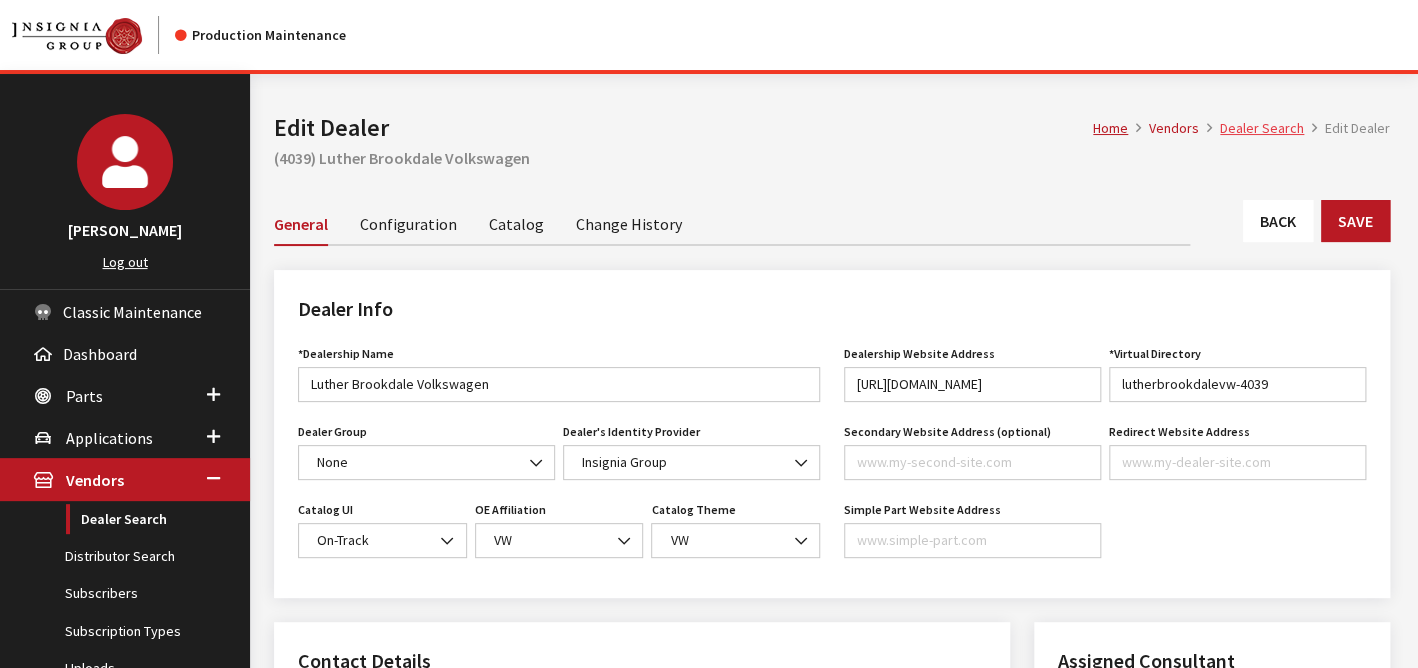 click on "Dealer Search" at bounding box center [1262, 128] 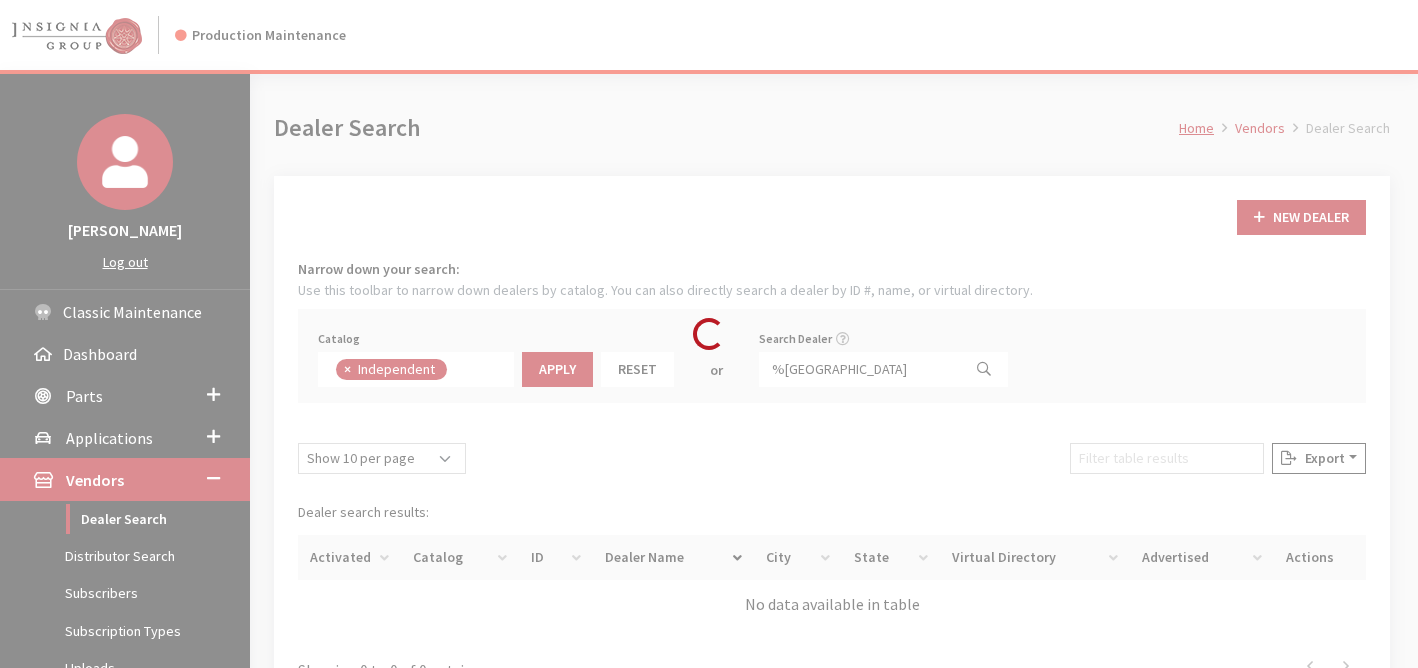 scroll, scrollTop: 0, scrollLeft: 0, axis: both 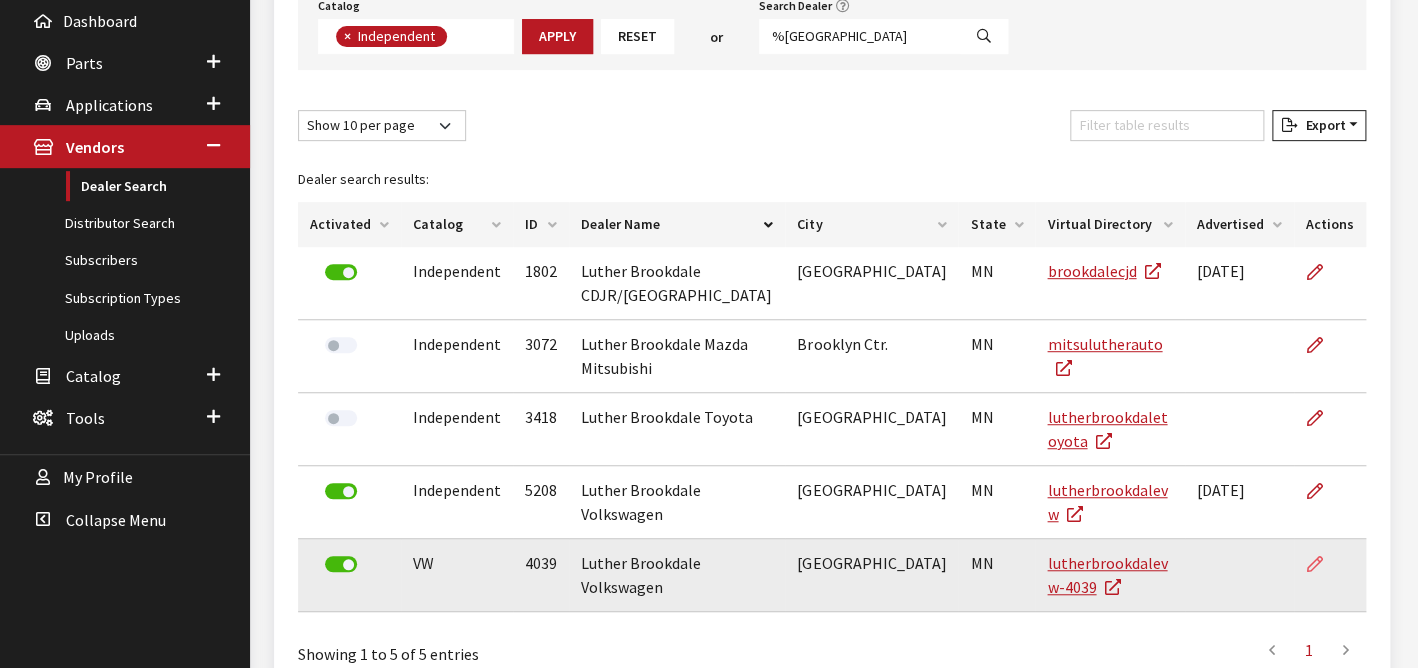 click at bounding box center (1315, 565) 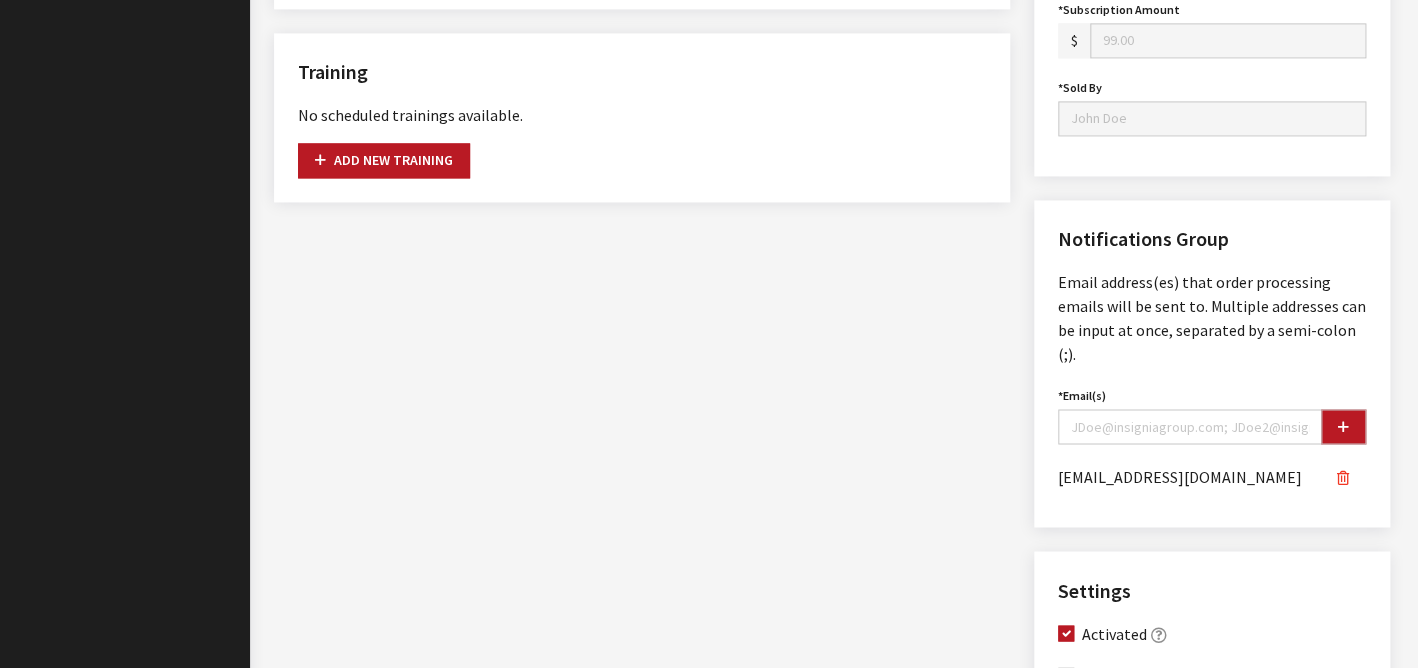 scroll, scrollTop: 1444, scrollLeft: 0, axis: vertical 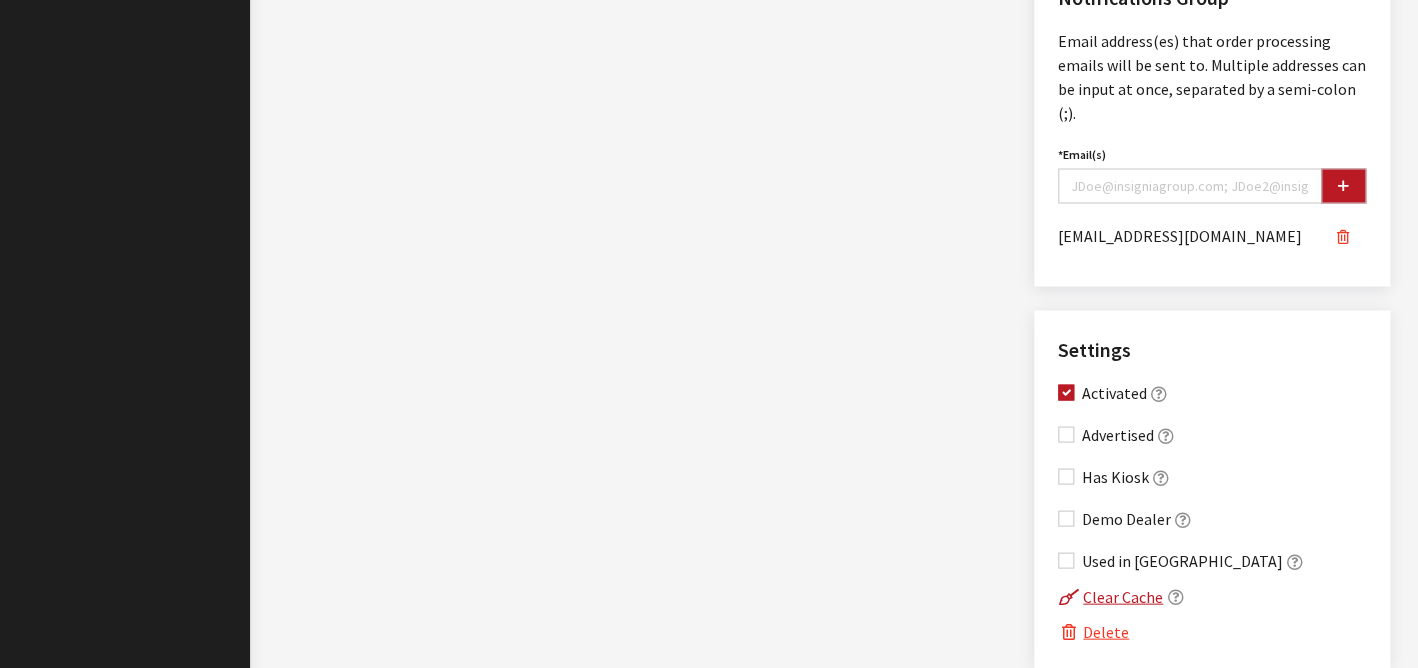 drag, startPoint x: 1343, startPoint y: 227, endPoint x: 1329, endPoint y: 278, distance: 52.886673 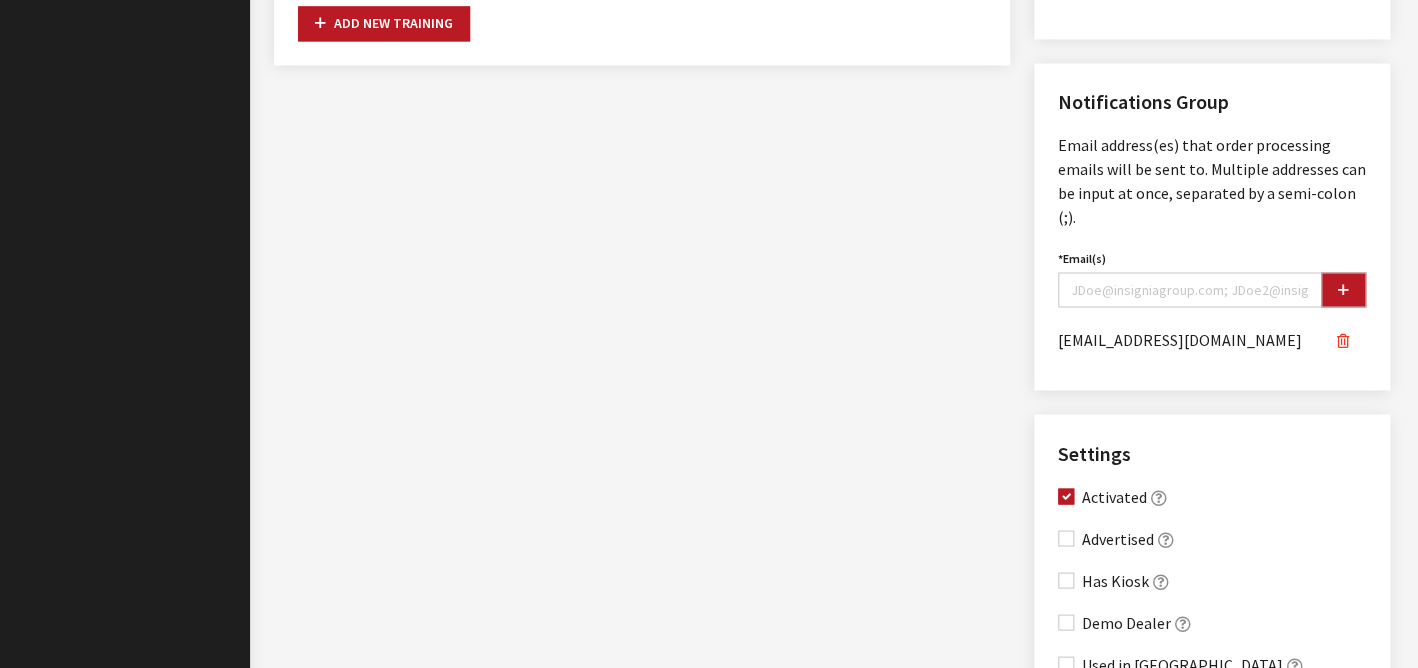 scroll, scrollTop: 1111, scrollLeft: 0, axis: vertical 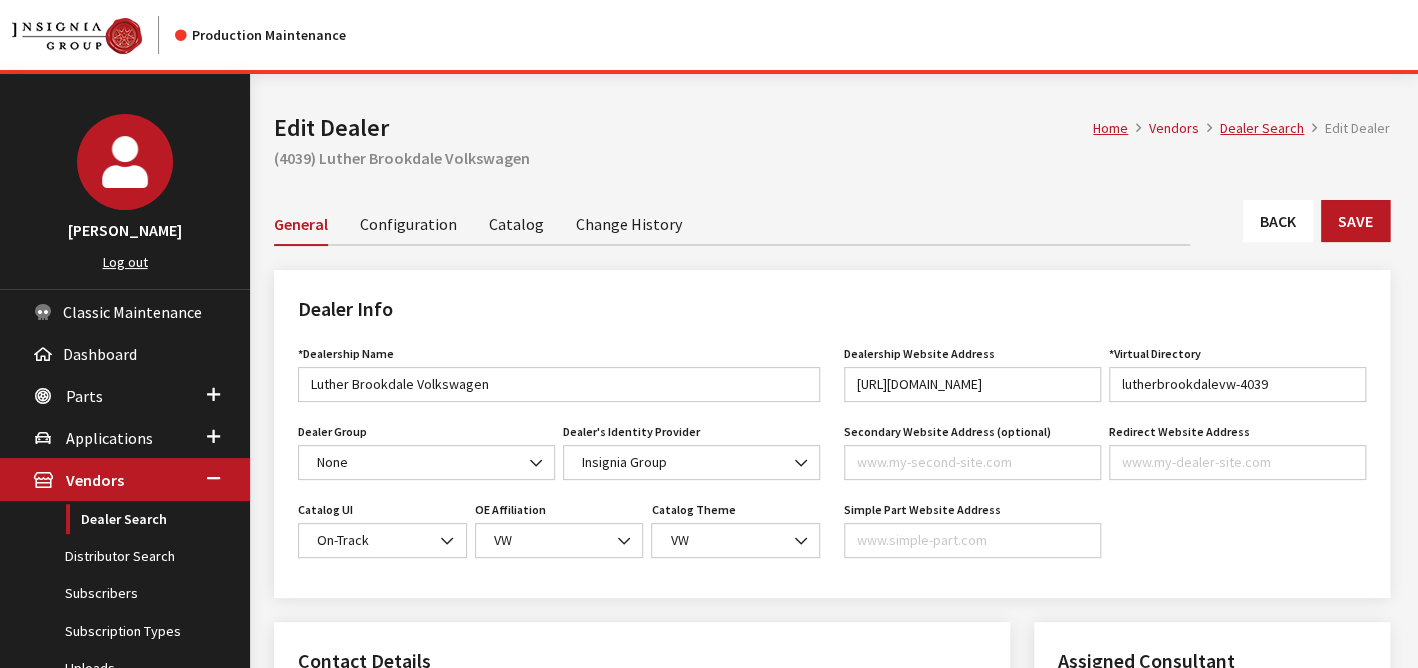 drag, startPoint x: 1280, startPoint y: 214, endPoint x: 1269, endPoint y: 216, distance: 11.18034 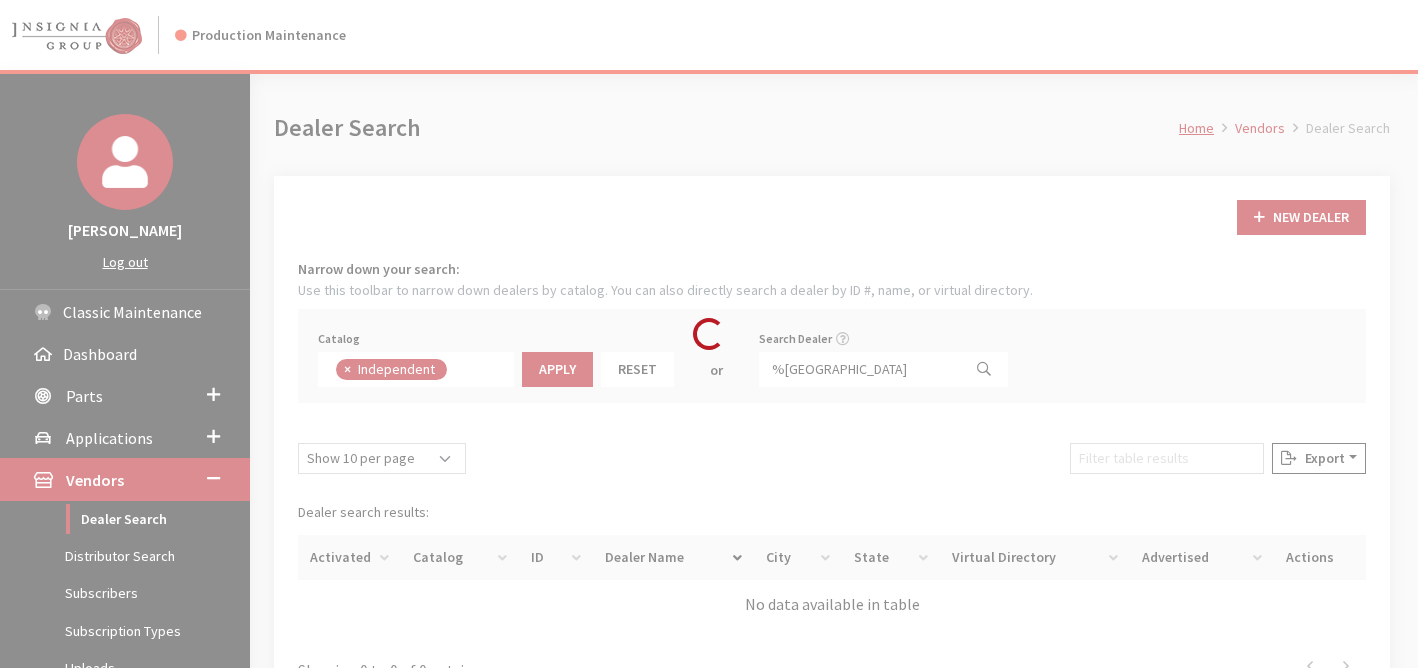 scroll, scrollTop: 0, scrollLeft: 0, axis: both 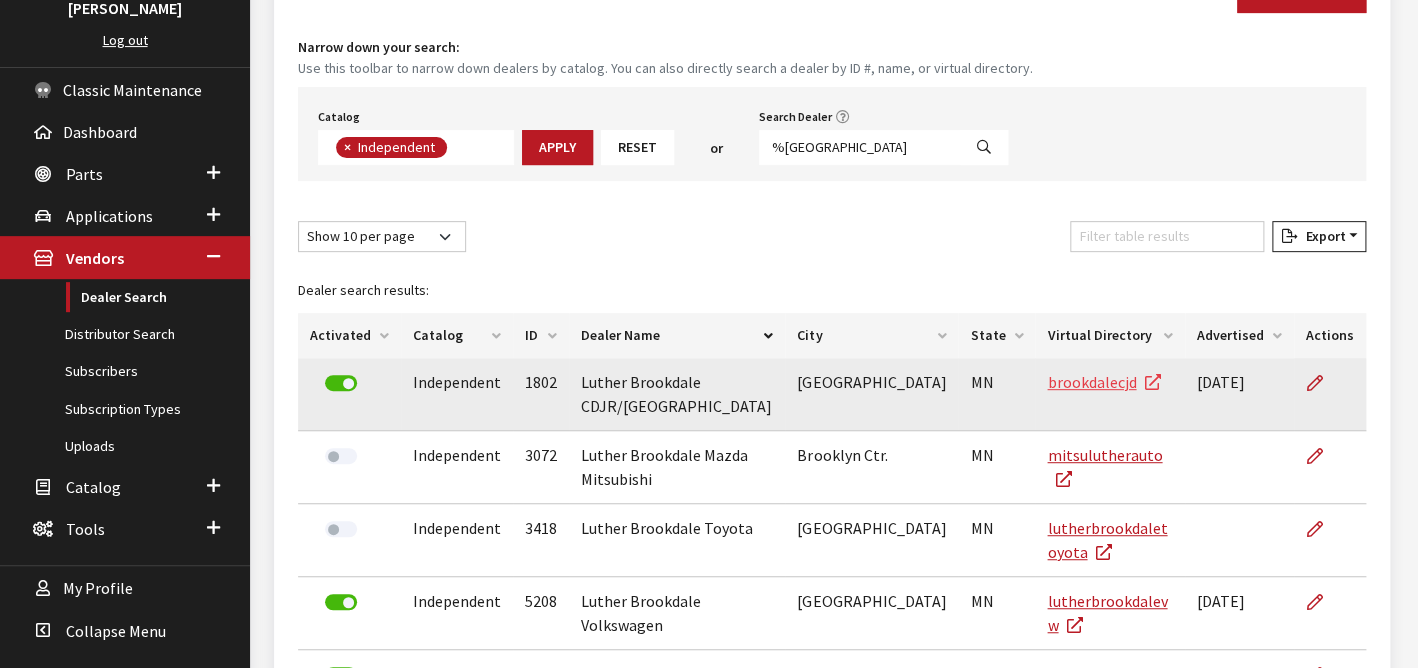 click on "brookdalecjd" at bounding box center [1103, 382] 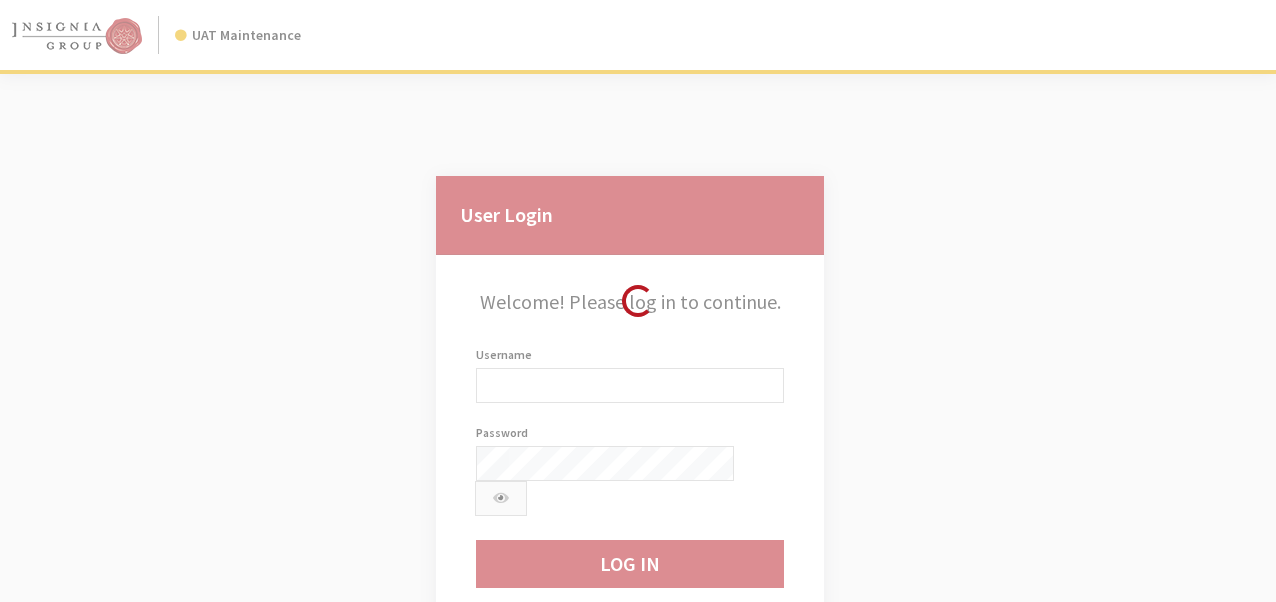 scroll, scrollTop: 0, scrollLeft: 0, axis: both 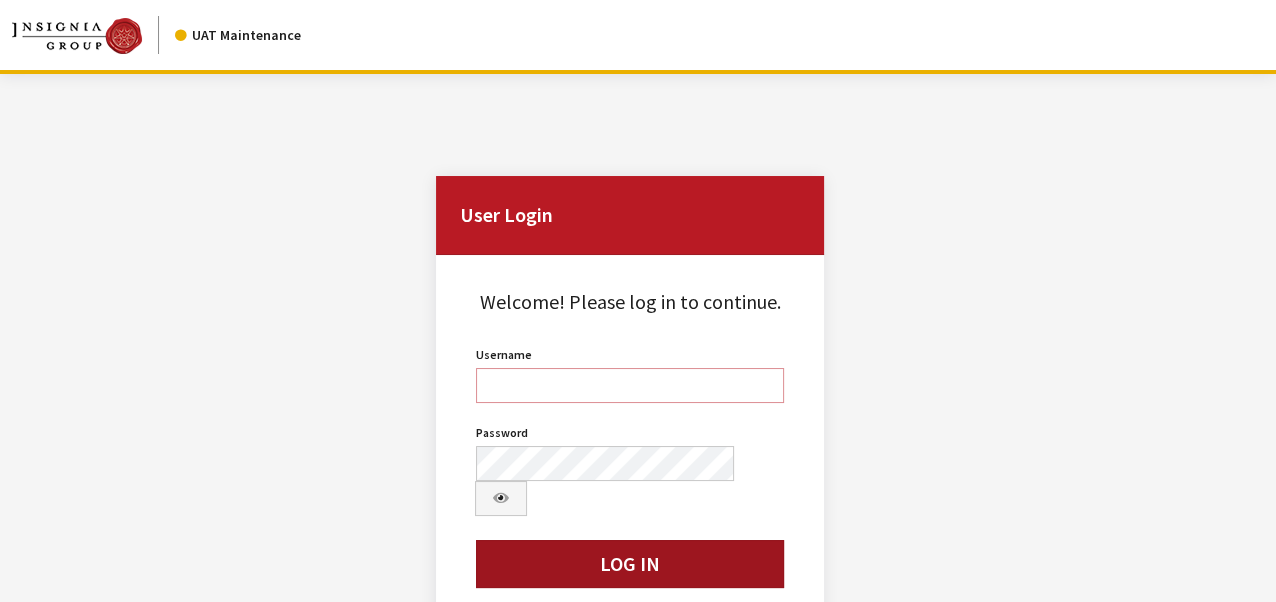type on "bgulbrandson" 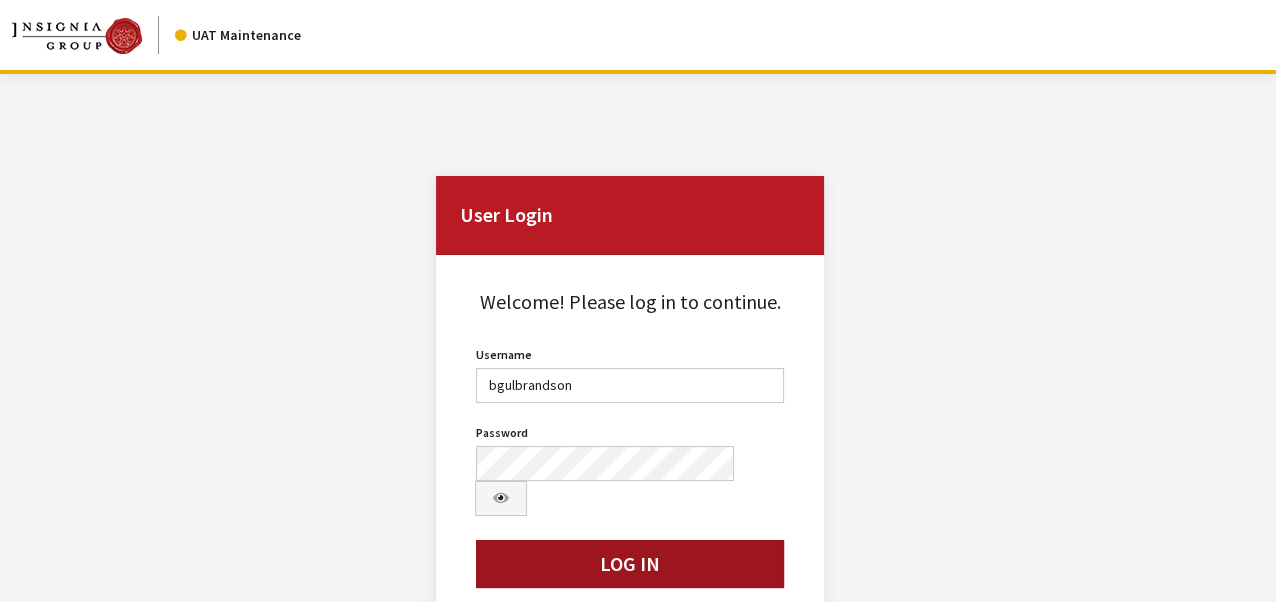 click on "Log In" at bounding box center (630, 564) 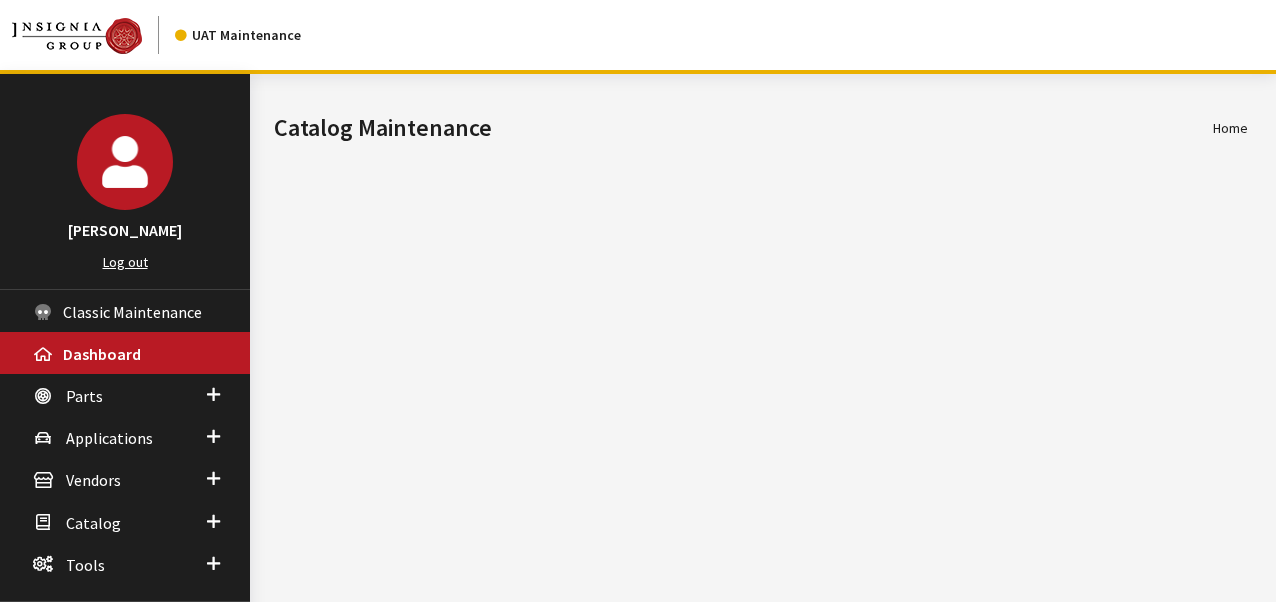 scroll, scrollTop: 0, scrollLeft: 0, axis: both 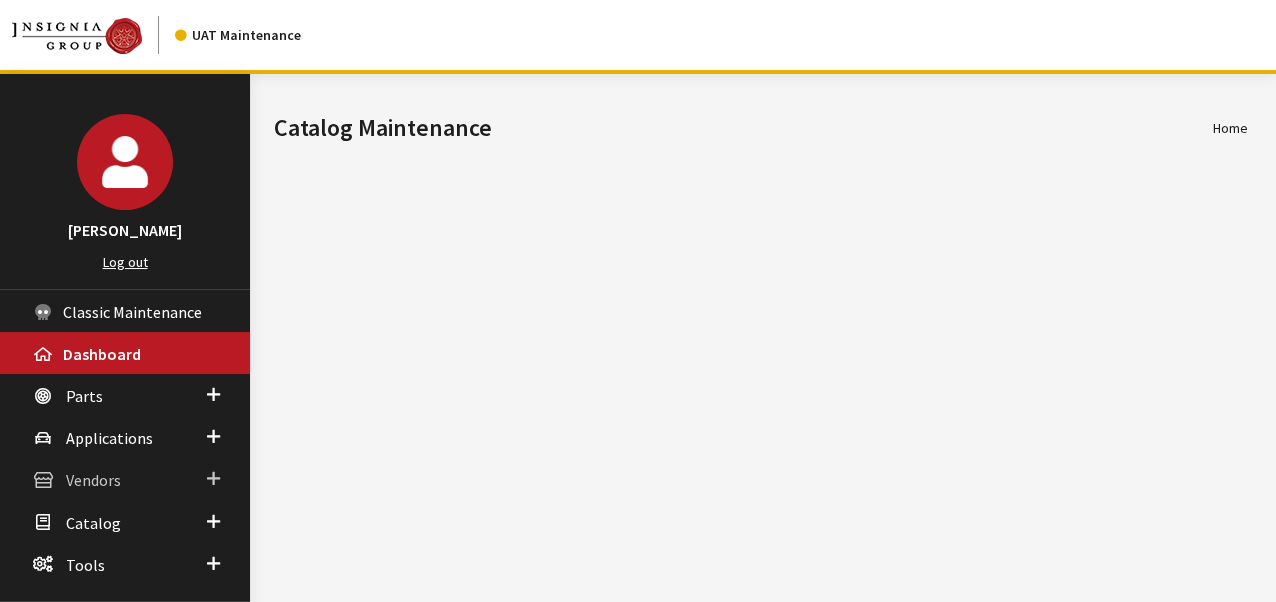 click on "Vendors" at bounding box center (93, 481) 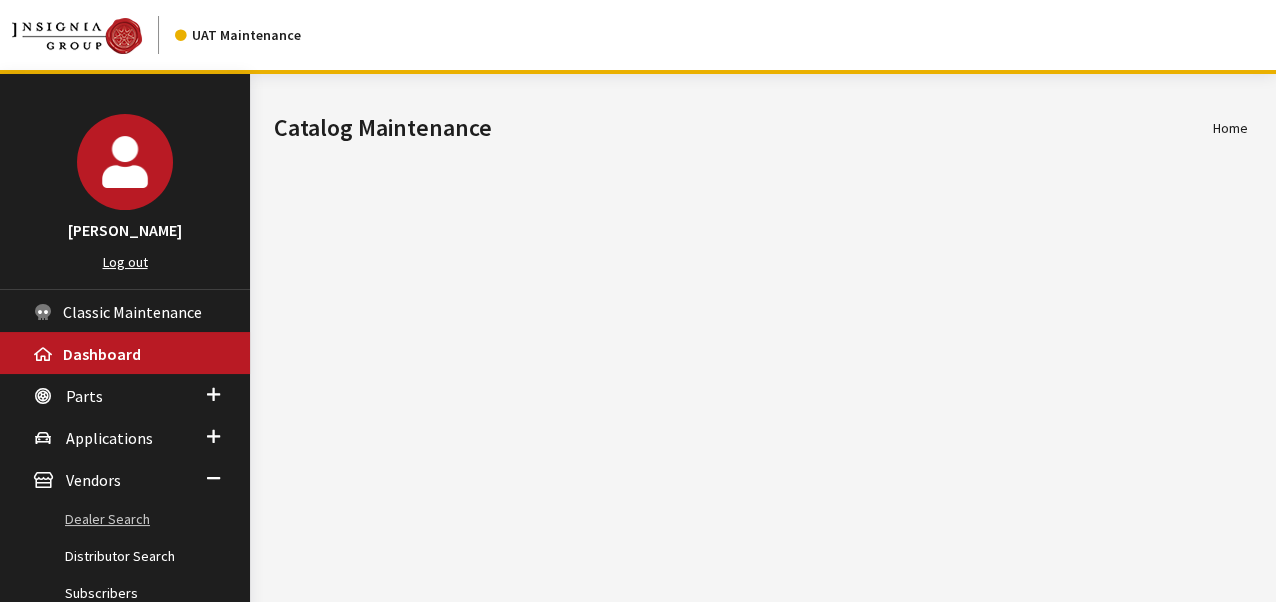 click on "Dealer Search" at bounding box center (125, 519) 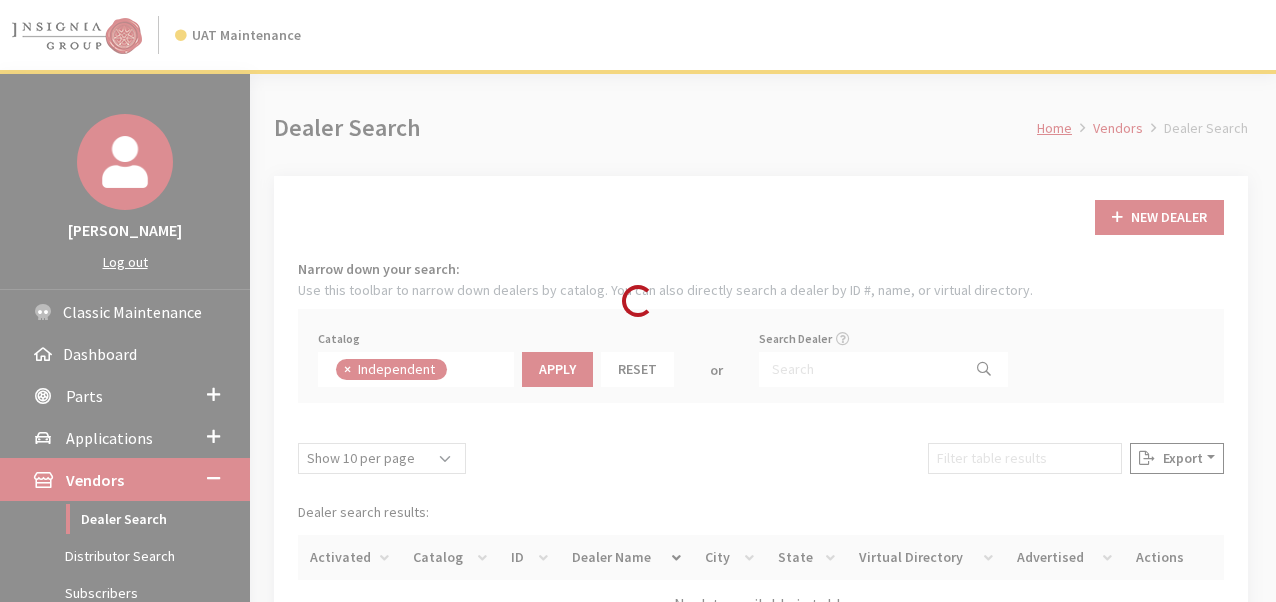 scroll, scrollTop: 0, scrollLeft: 0, axis: both 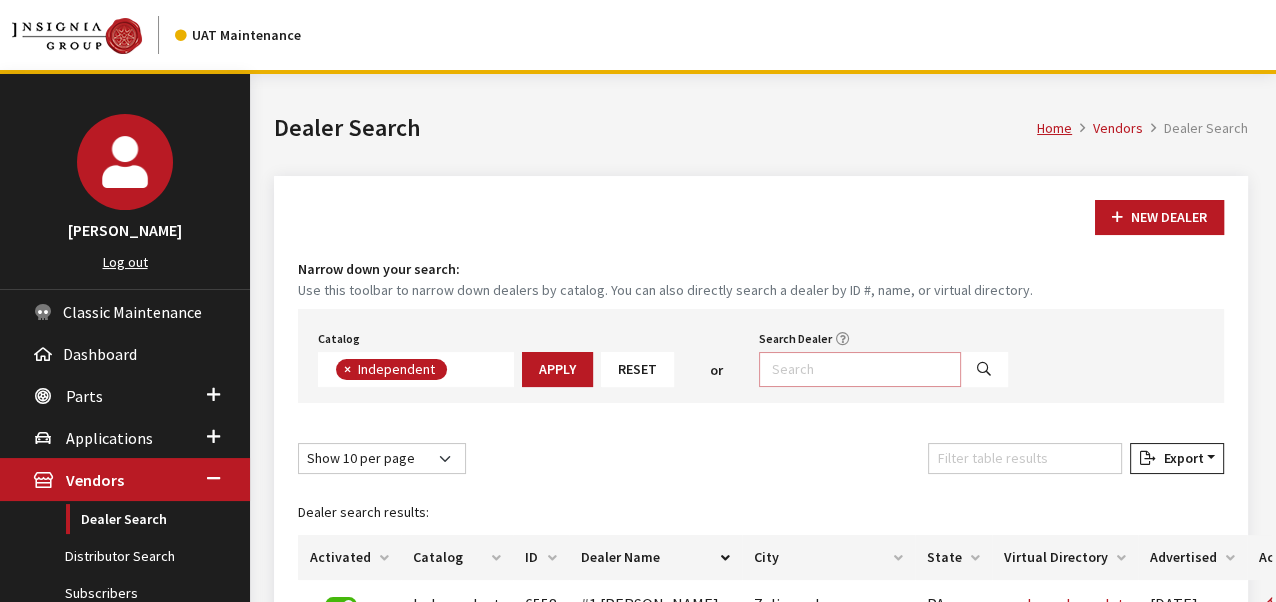 click on "Search Dealer" at bounding box center [860, 369] 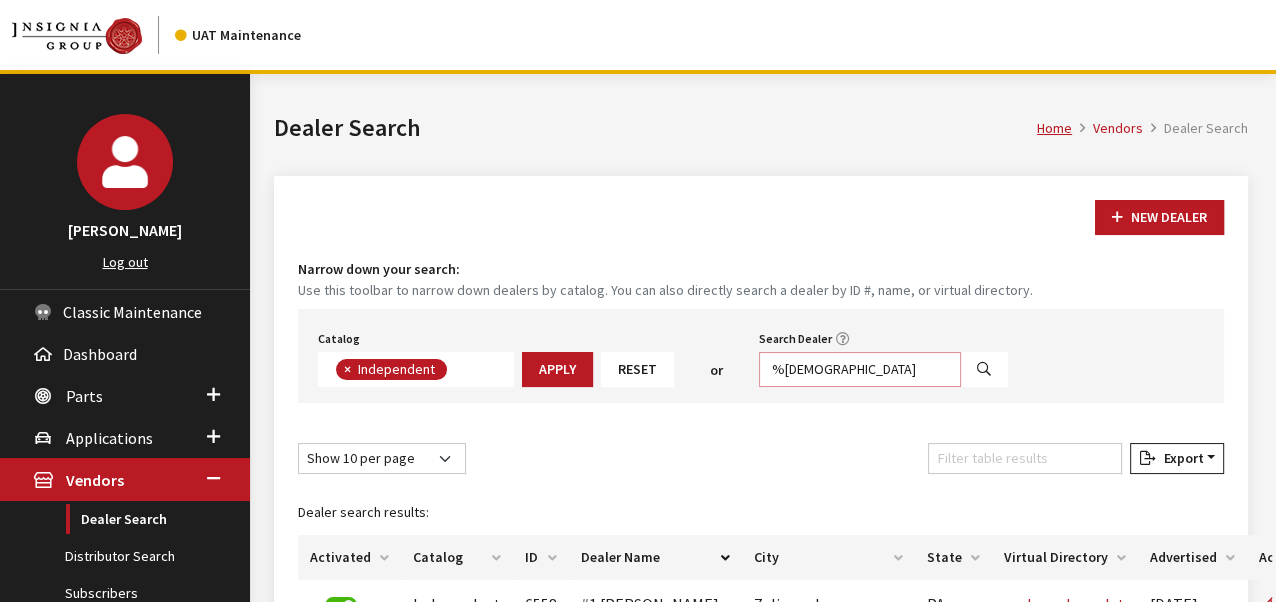 type on "%brookd" 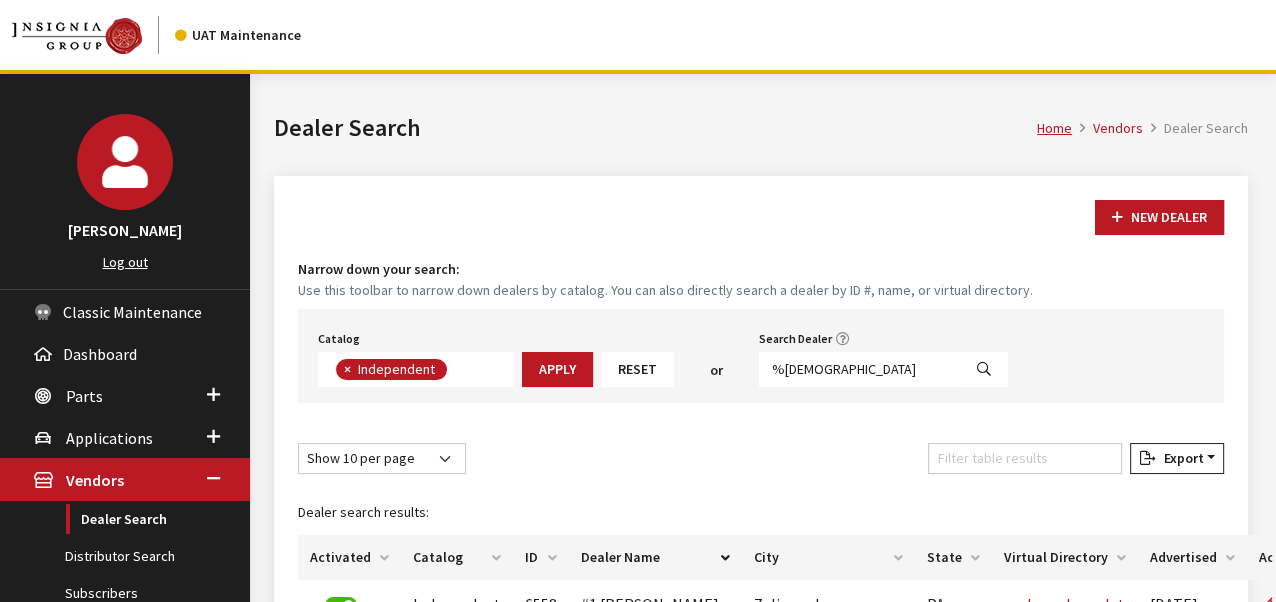 click at bounding box center (984, 370) 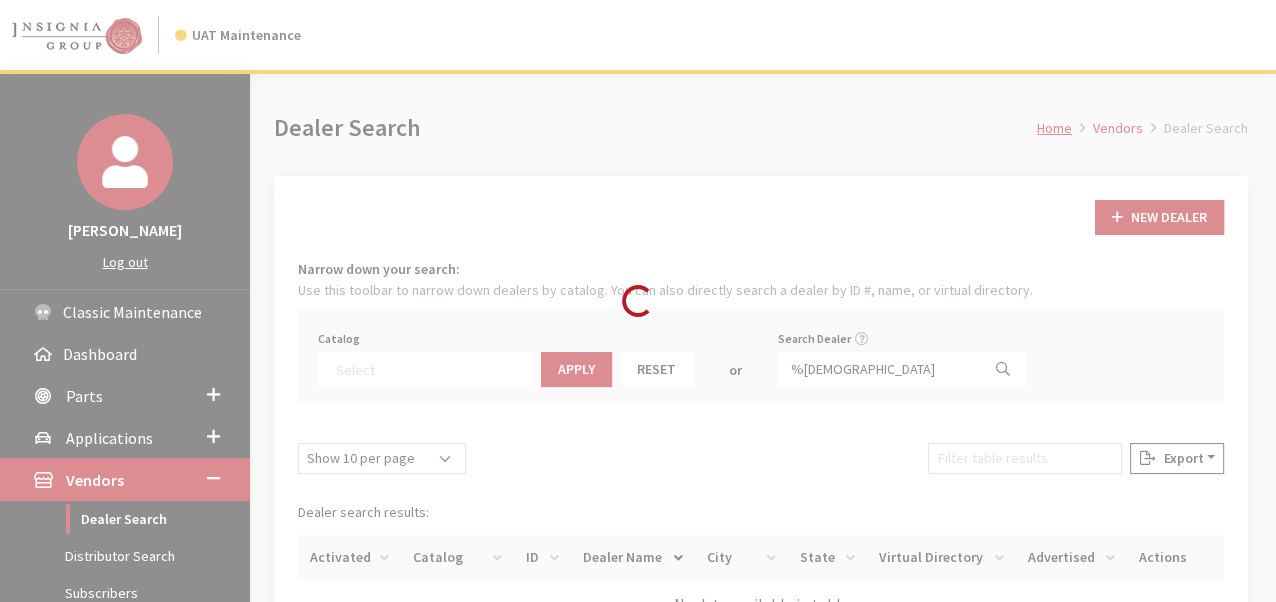 scroll, scrollTop: 206, scrollLeft: 0, axis: vertical 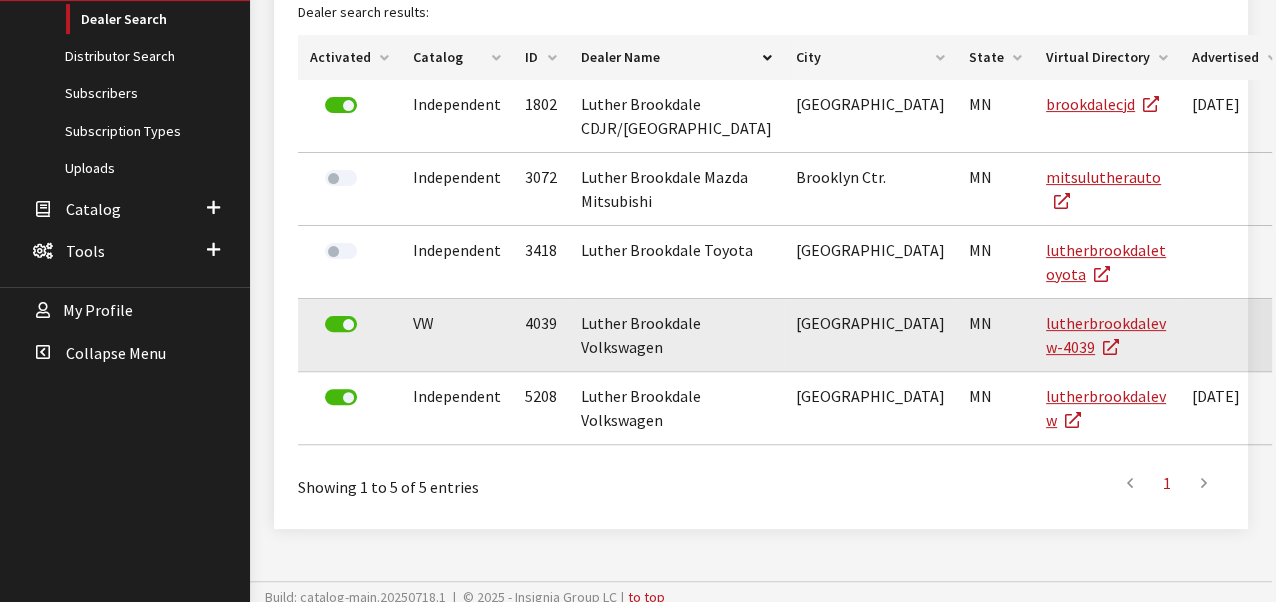 click at bounding box center [1310, 325] 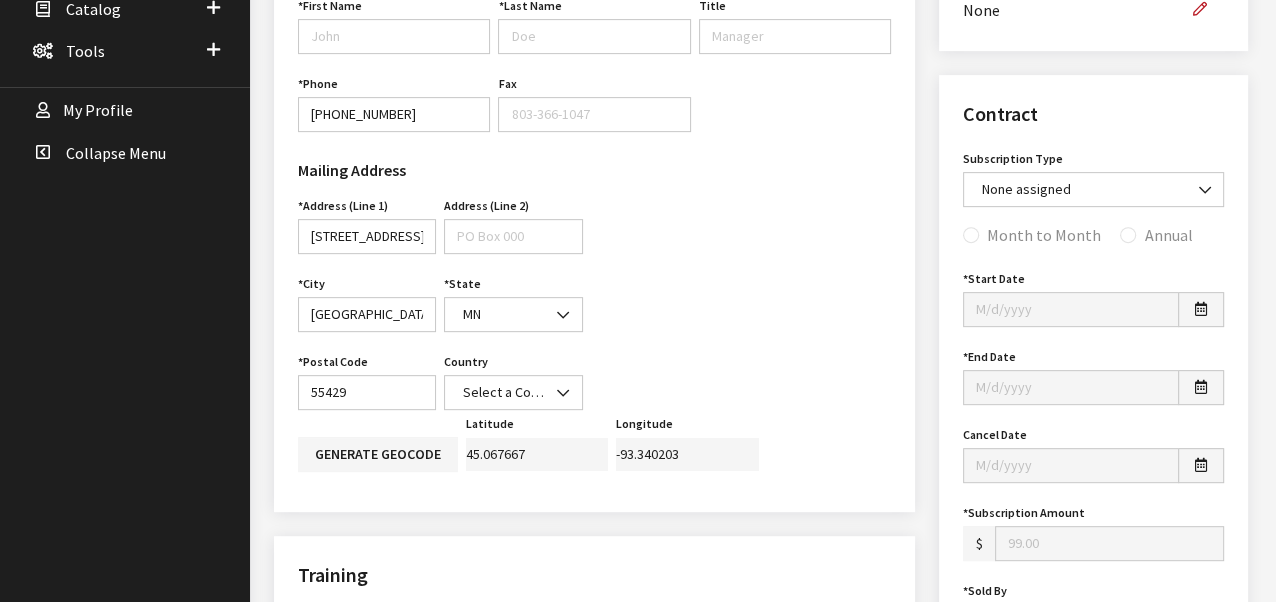 scroll, scrollTop: 800, scrollLeft: 0, axis: vertical 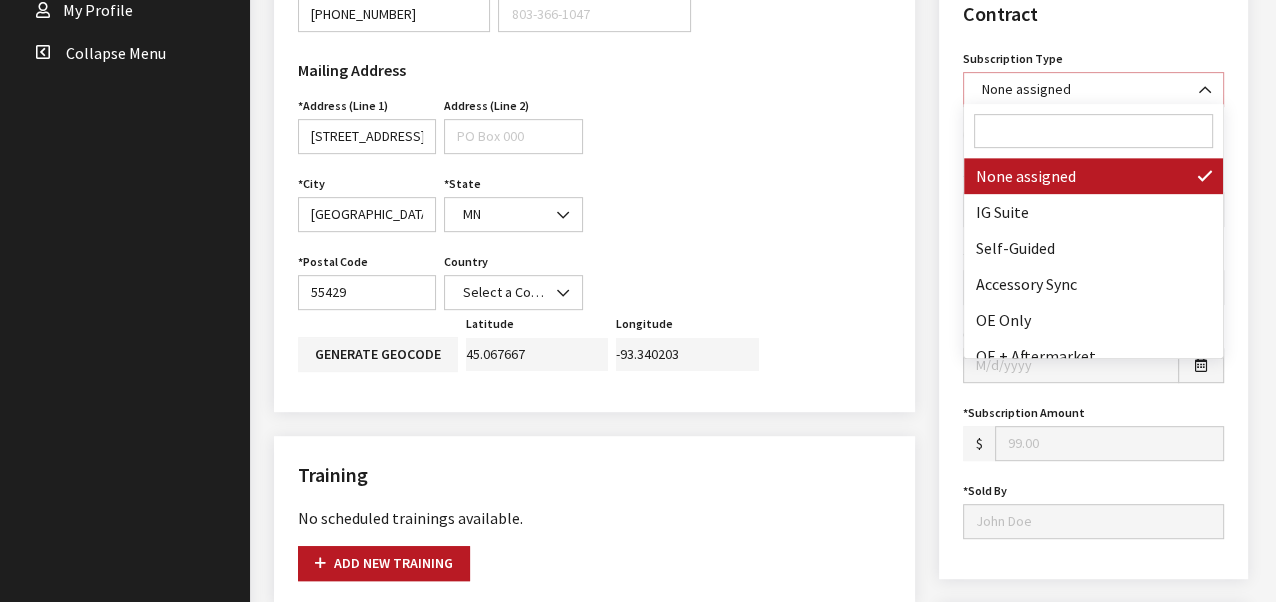 click at bounding box center (1199, 80) 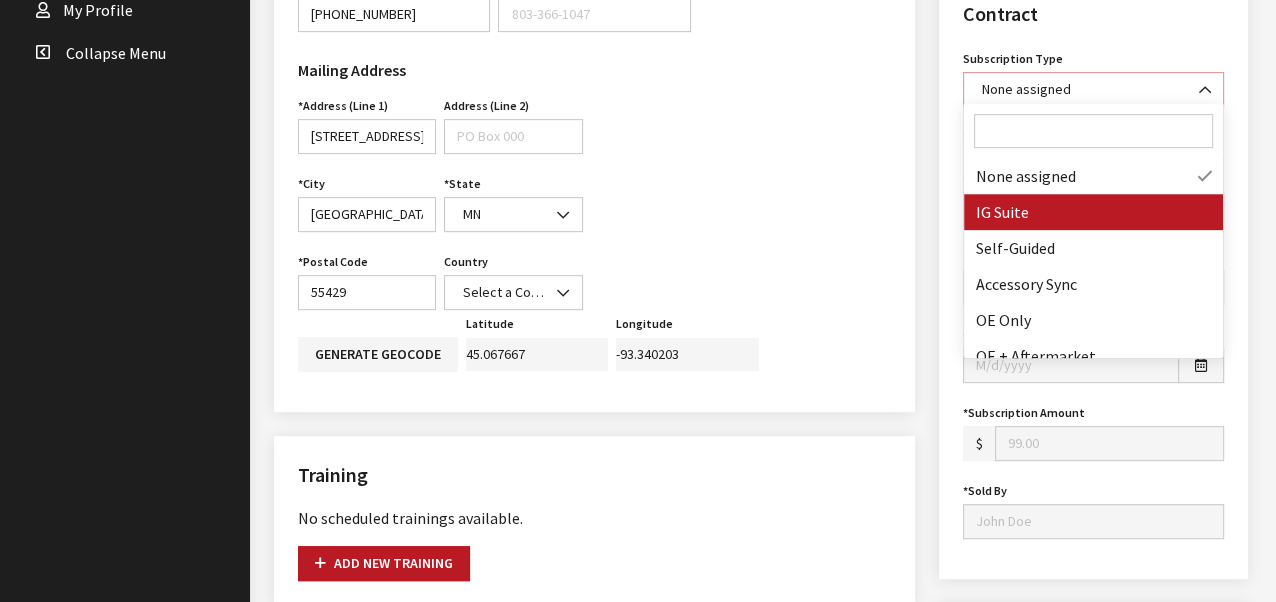 select on "7" 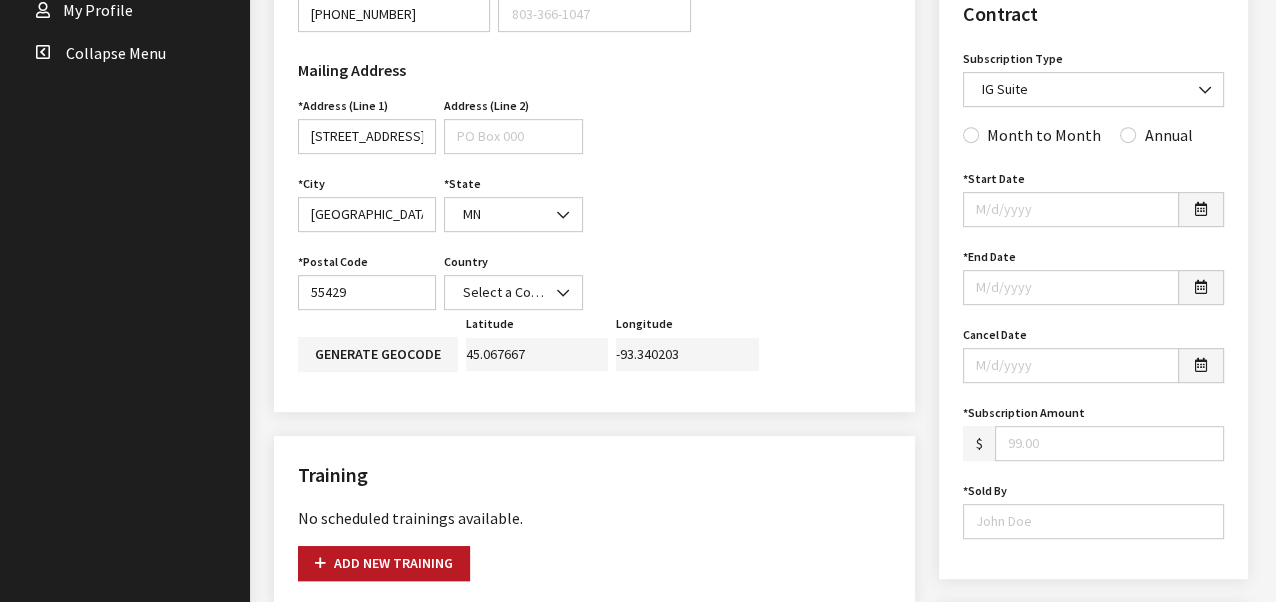 click on "Training
Trainings for this dealer:
Training Type
Consultant
Scheduled Date
Actions
No scheduled trainings available.
Training Type
3-Day Immersive
Boot Camp
Guided
Other
Showroom Best Practices
Guided
Training Type is required.
Consultant
Brian Gulbrandson
Dave West
Khrys Dorton
Kurt Daugherty
Roger Schmidt
Brian Gulbrandson
VPE is required.
Scheduled Date
7/25/2025
Training Date is required." at bounding box center (594, 520) 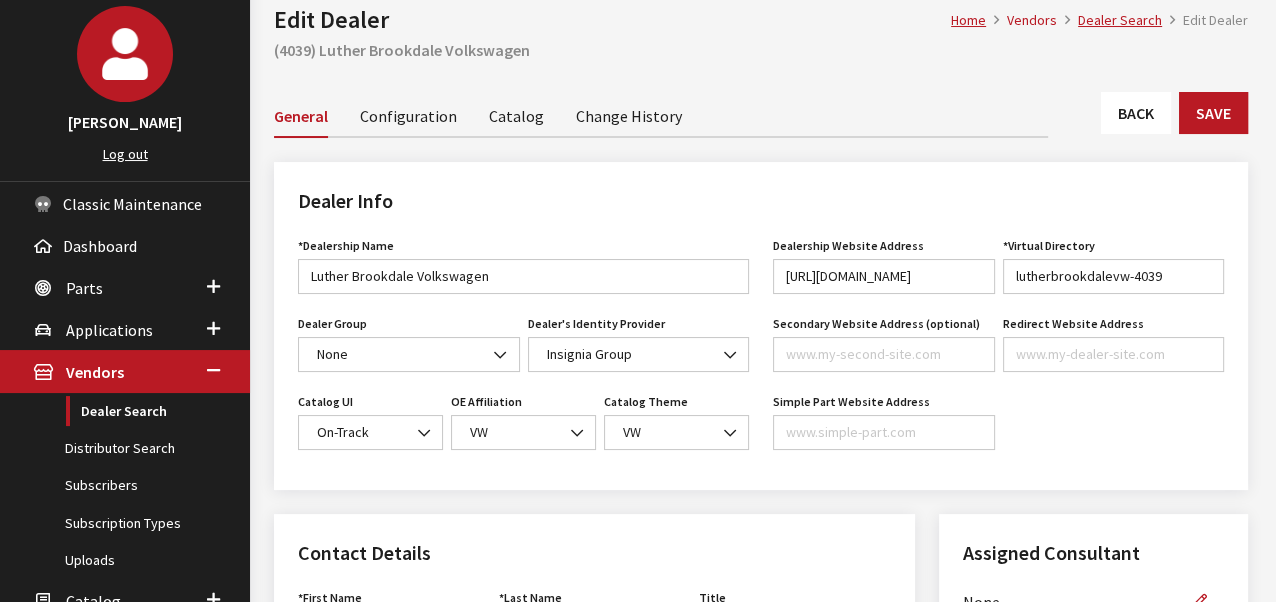 scroll, scrollTop: 0, scrollLeft: 0, axis: both 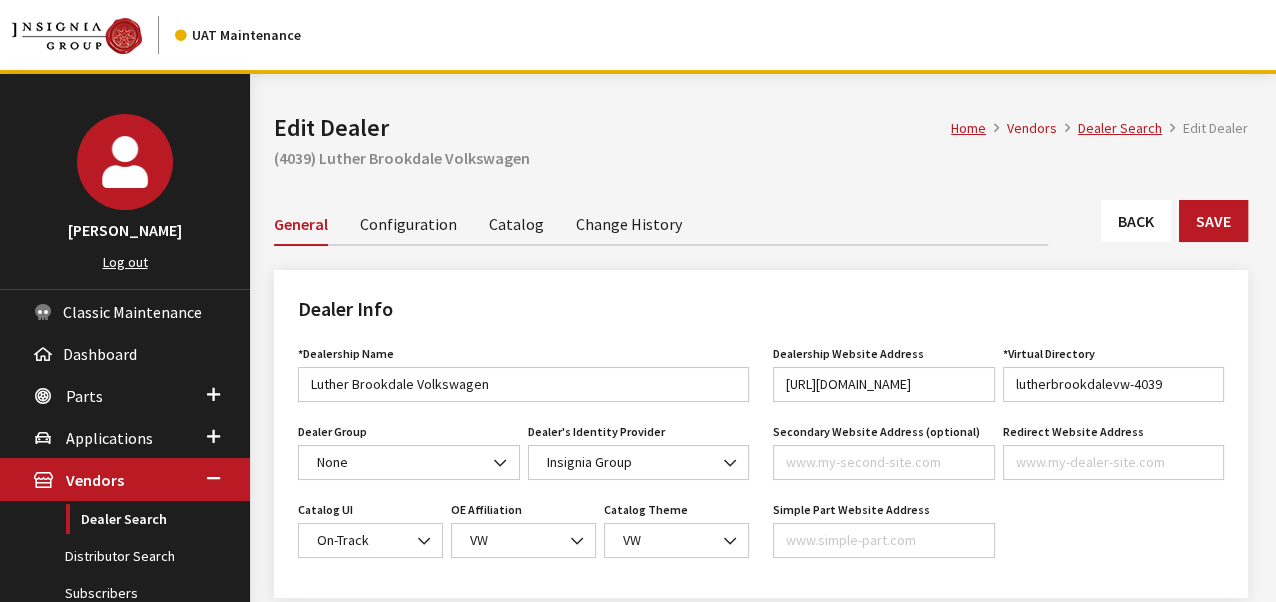 click on "Configuration" at bounding box center (408, 223) 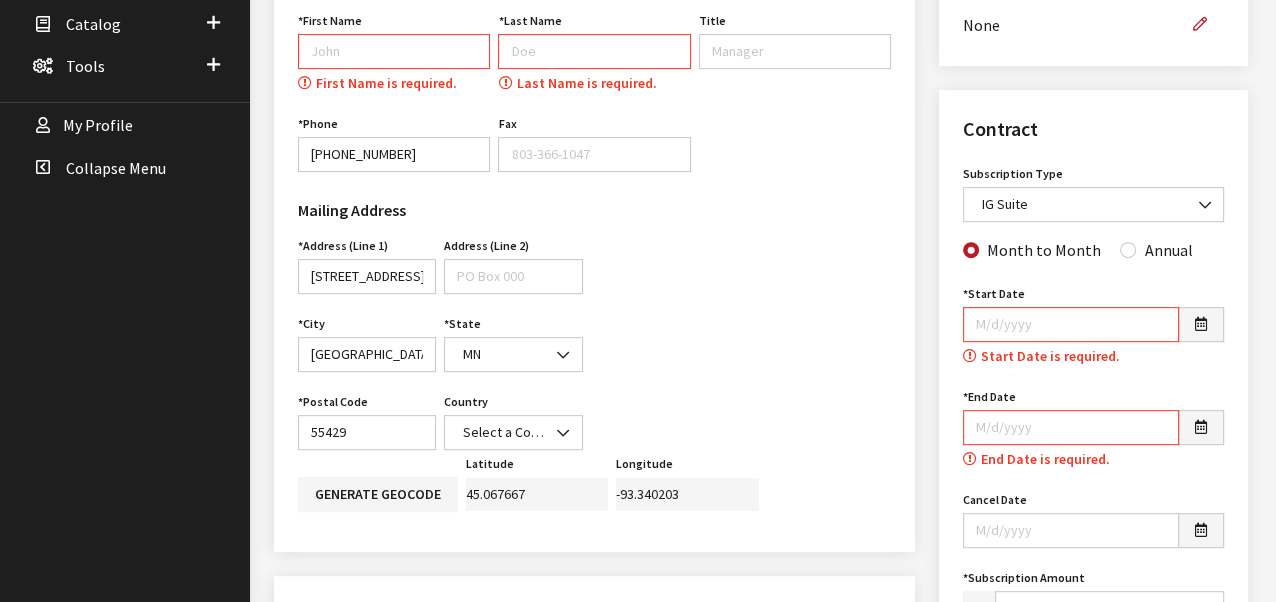 scroll, scrollTop: 694, scrollLeft: 0, axis: vertical 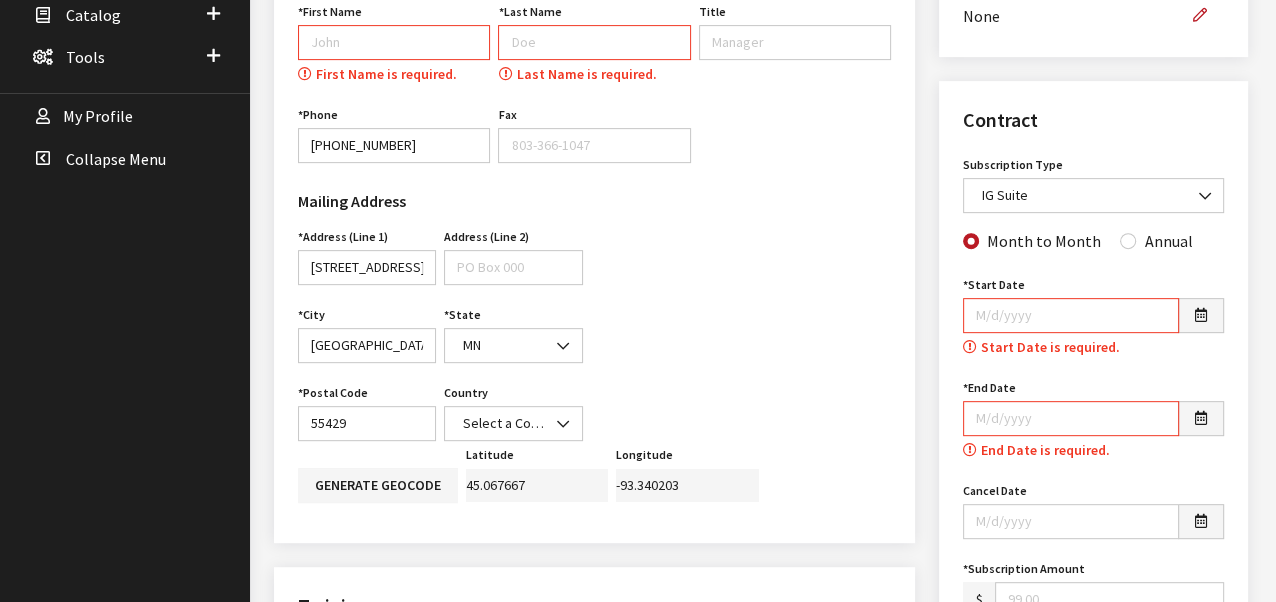 click on "First Name" at bounding box center (394, 42) 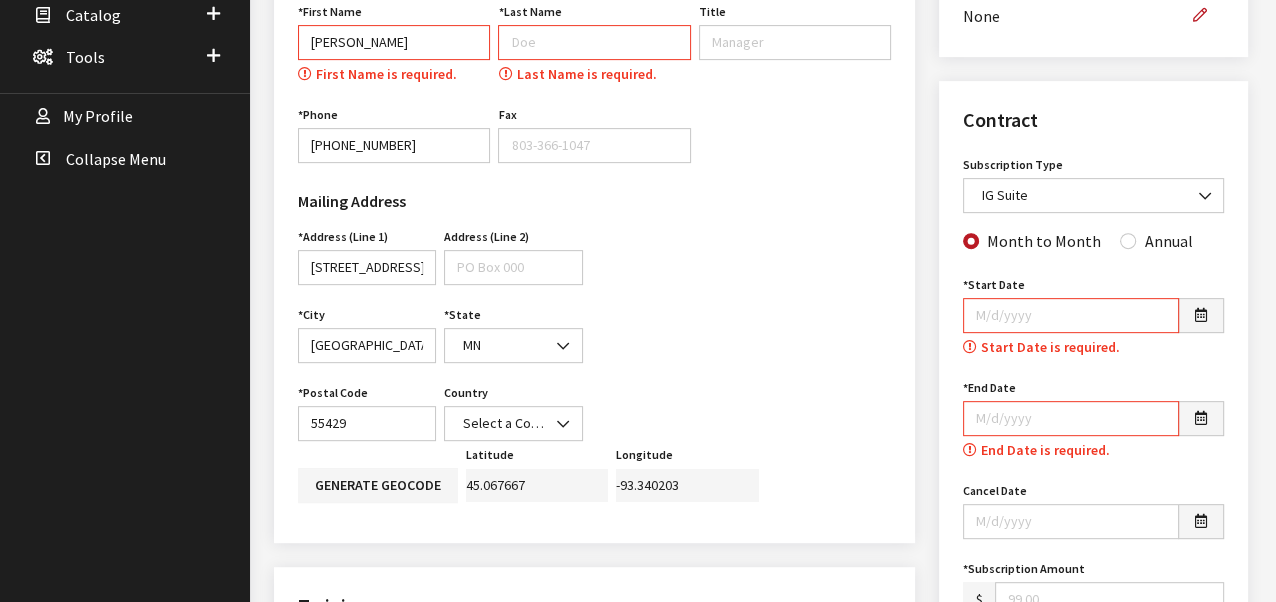 type on "[PERSON_NAME]" 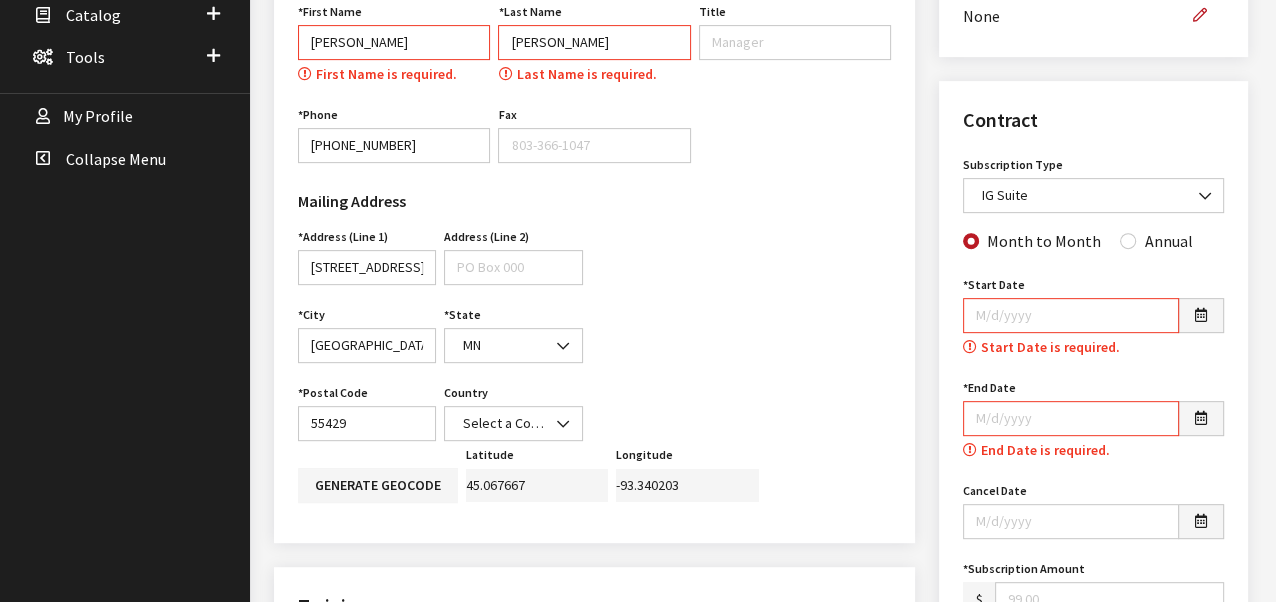 type on "Earnest" 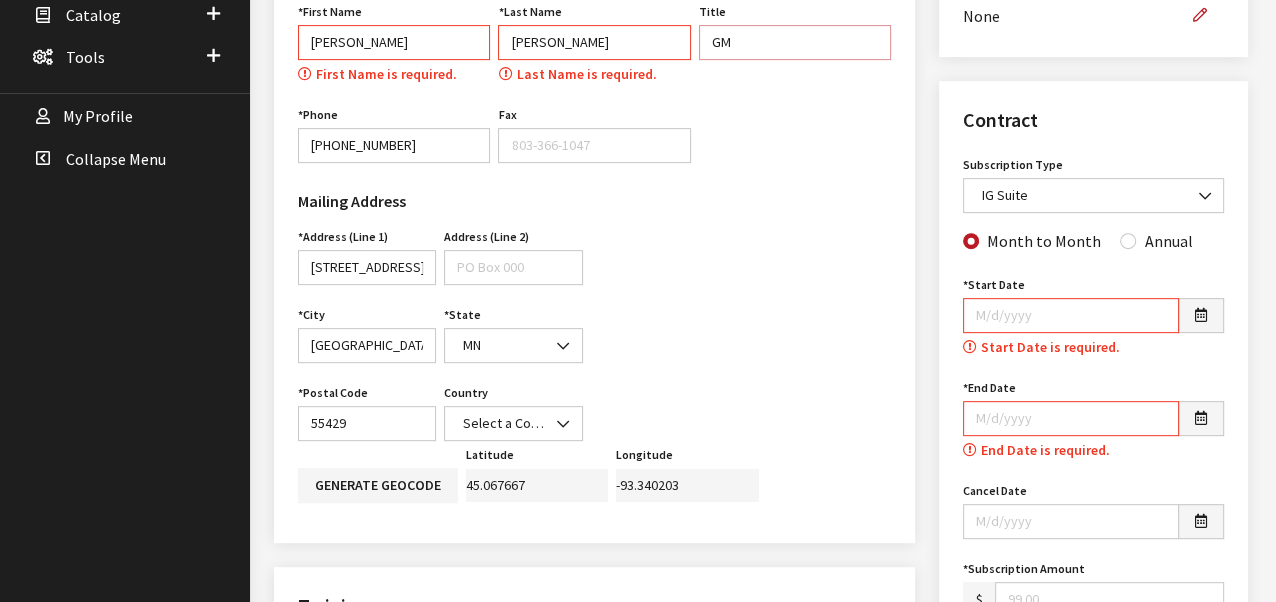 type on "GM" 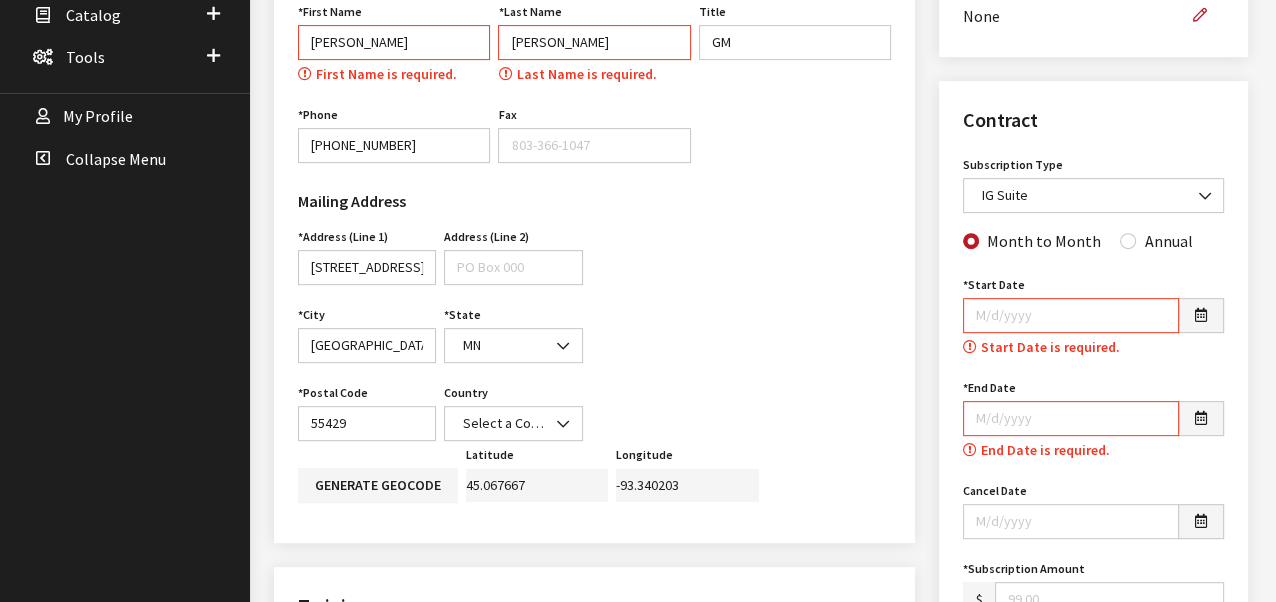 click on "First Name
Todd
First Name is required.
Last Name
Earnest
Last Name is required.
Title
GM
Cannot exceed {0} characters.
Phone
763-219-4847
Phone is required.
Fax
Fax Number is invalid." at bounding box center [594, 88] 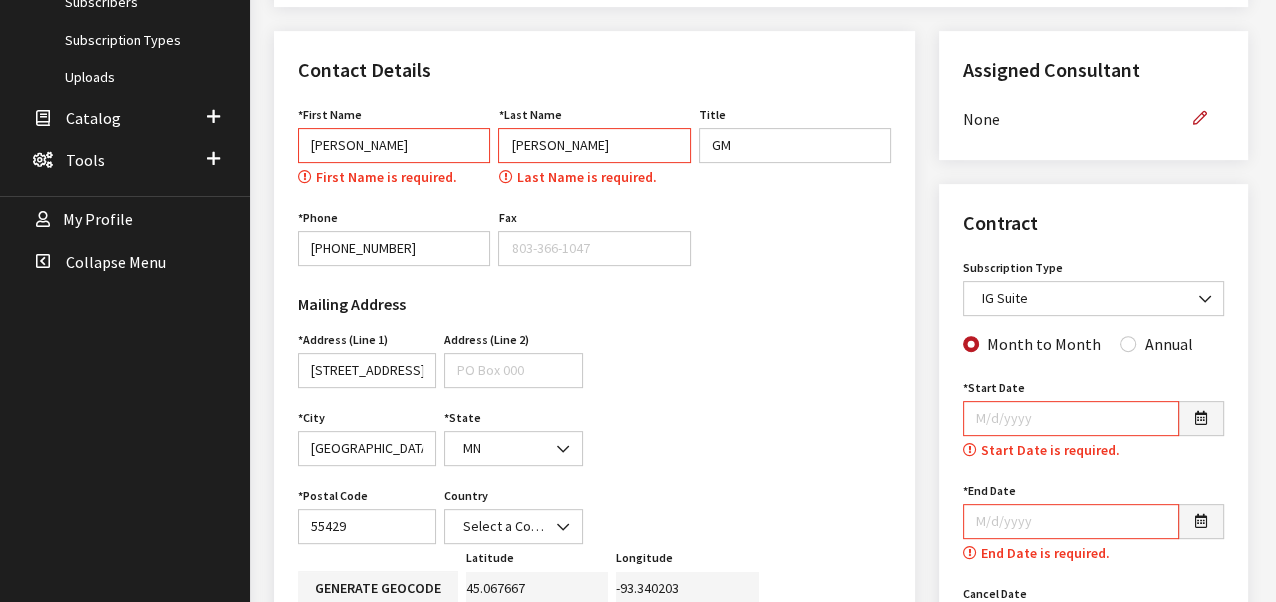 scroll, scrollTop: 594, scrollLeft: 0, axis: vertical 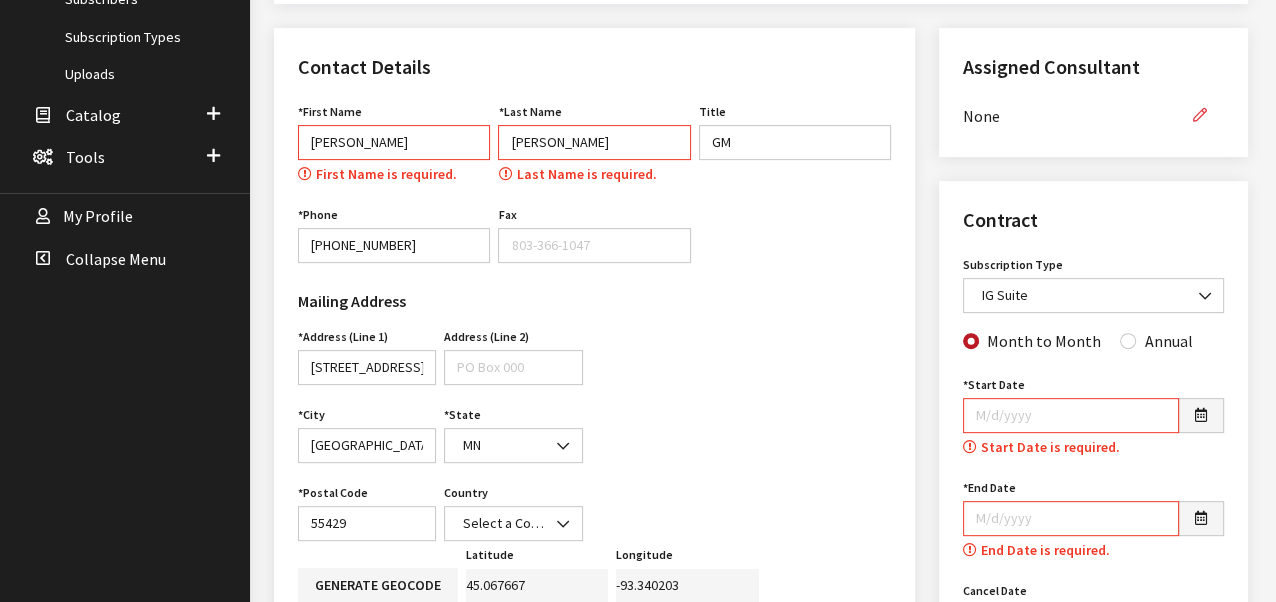 click at bounding box center (1200, 116) 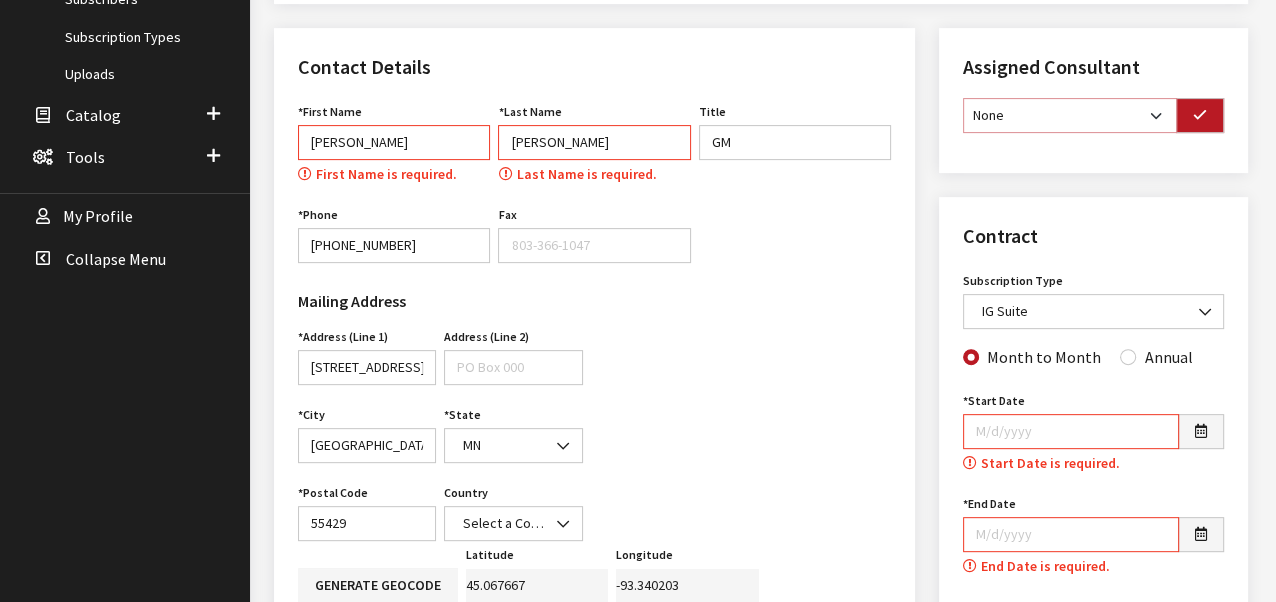 click on "None
Brian Gulbrandson
Dave West
Khrys Dorton
Kurt Daugherty
Roger Schmidt" at bounding box center [1070, 115] 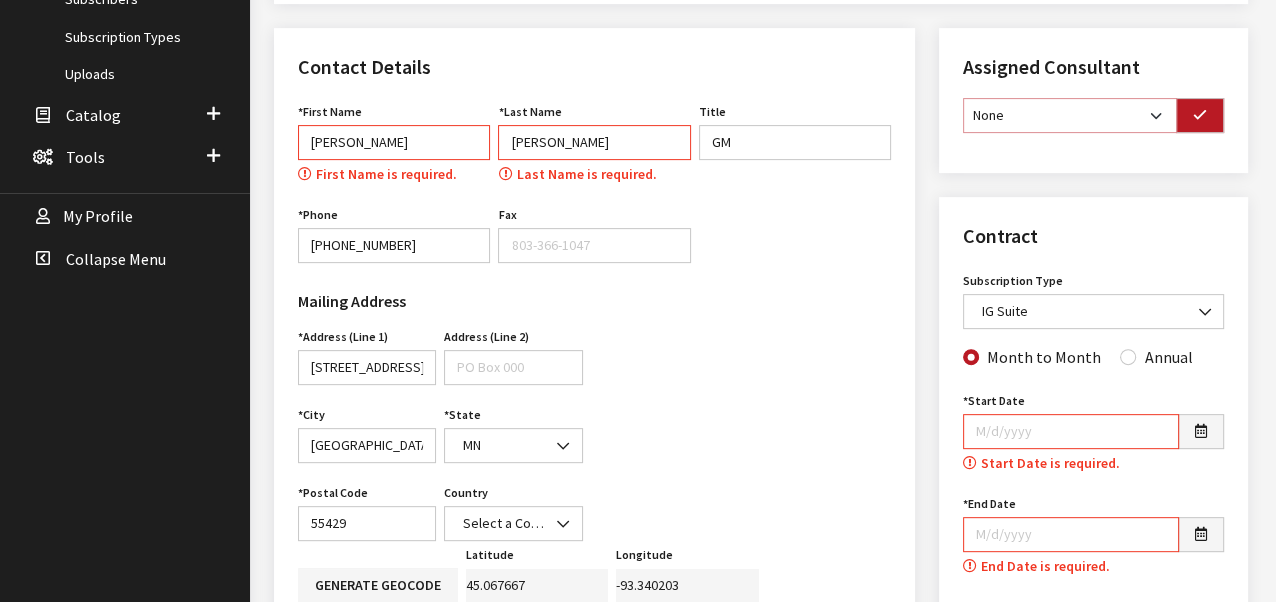 select on "33" 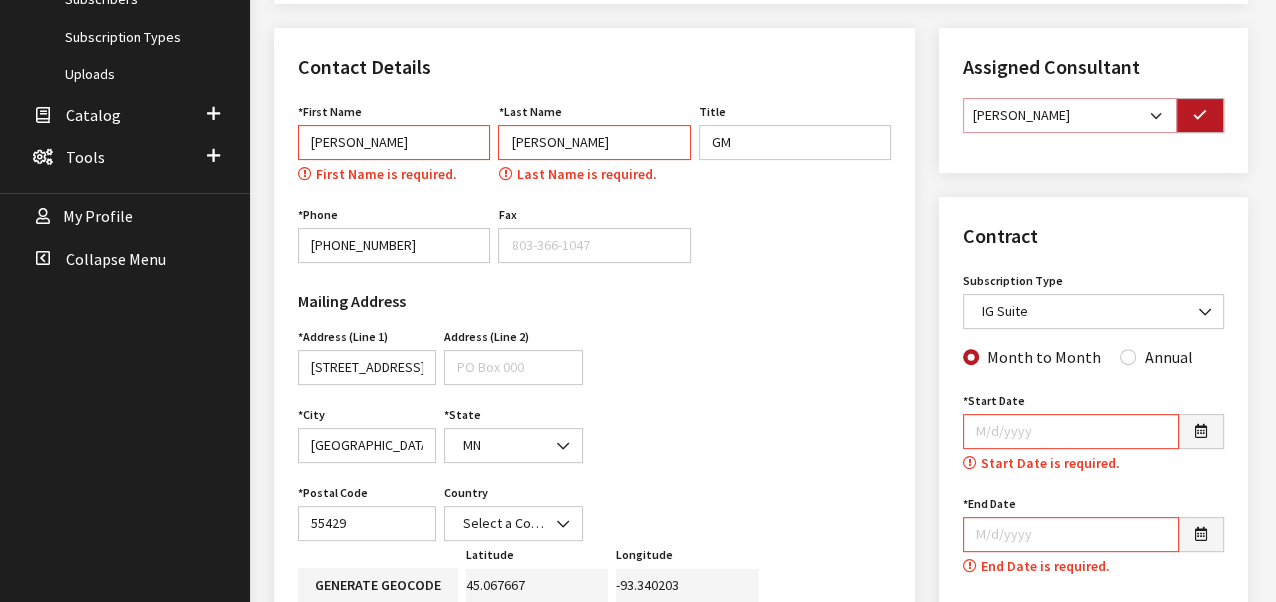 click on "None
Brian Gulbrandson
Dave West
Khrys Dorton
Kurt Daugherty
Roger Schmidt" at bounding box center (1070, 115) 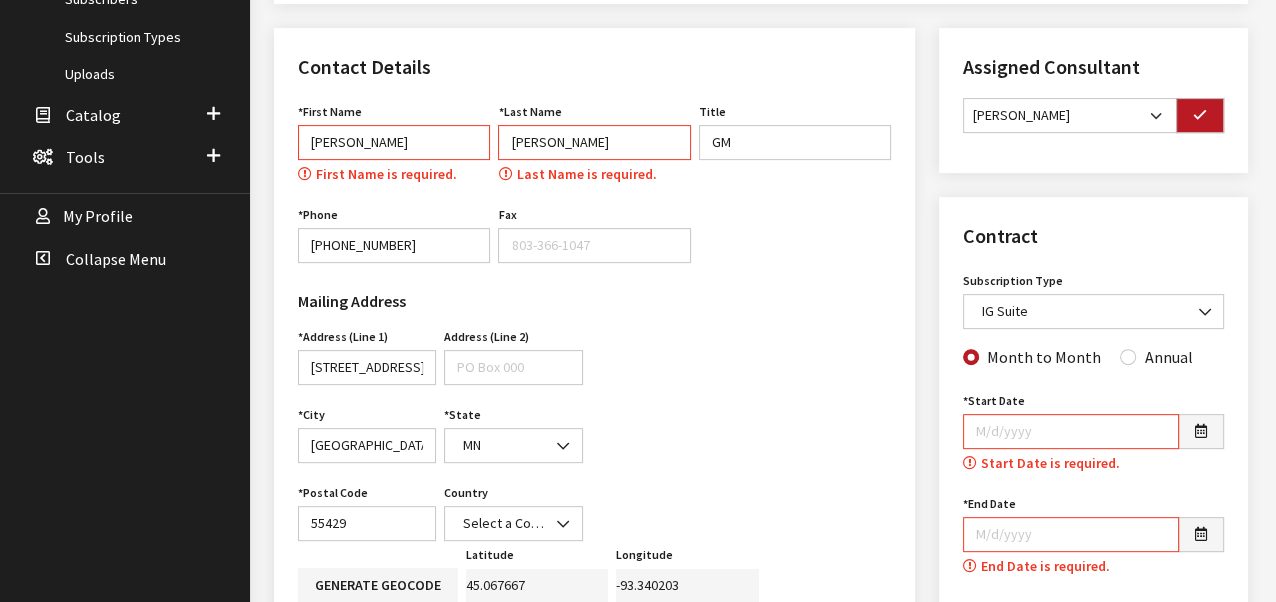click on "Start Date" at bounding box center (1071, 431) 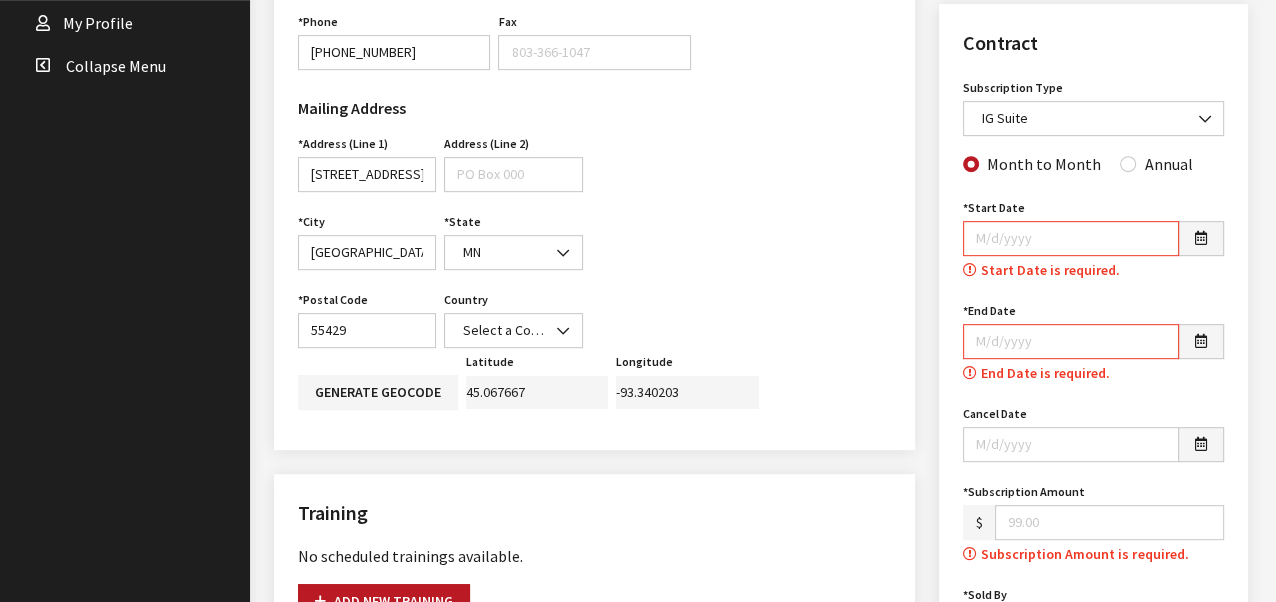 scroll, scrollTop: 794, scrollLeft: 0, axis: vertical 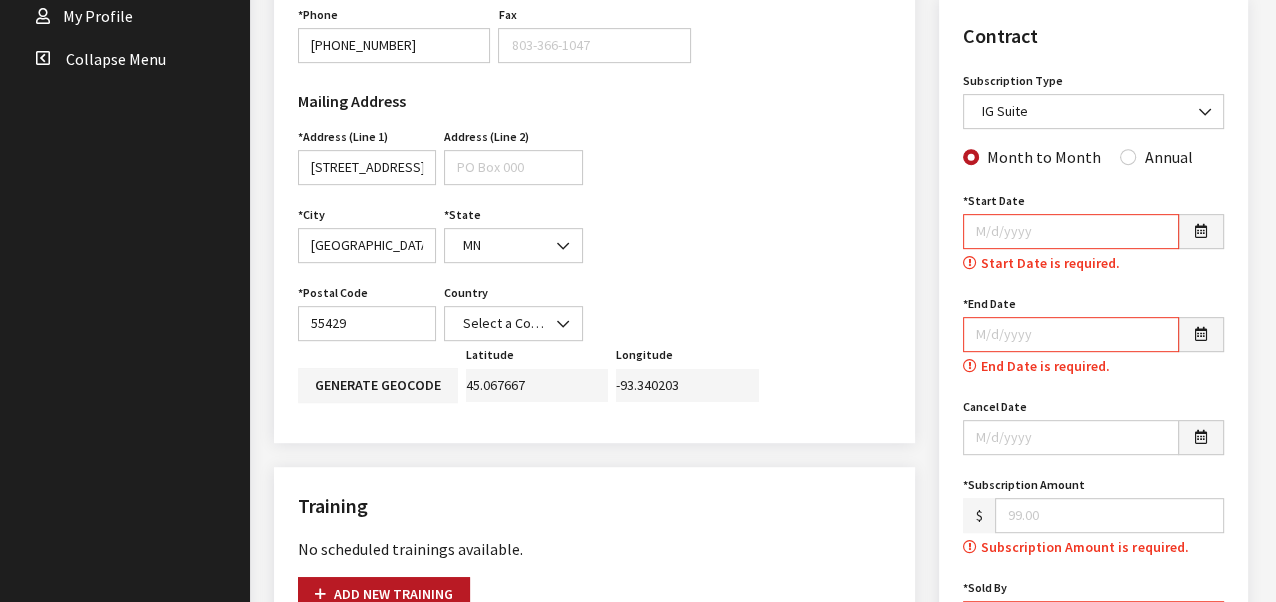 click on "Subscription Amount" at bounding box center [1109, 515] 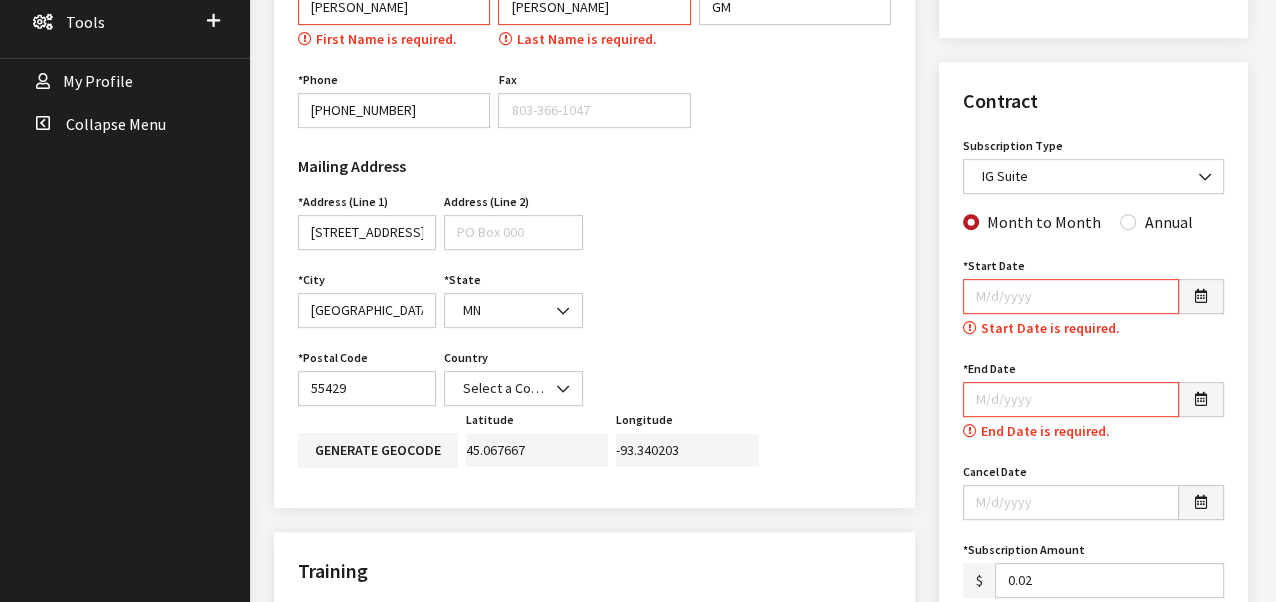 scroll, scrollTop: 594, scrollLeft: 0, axis: vertical 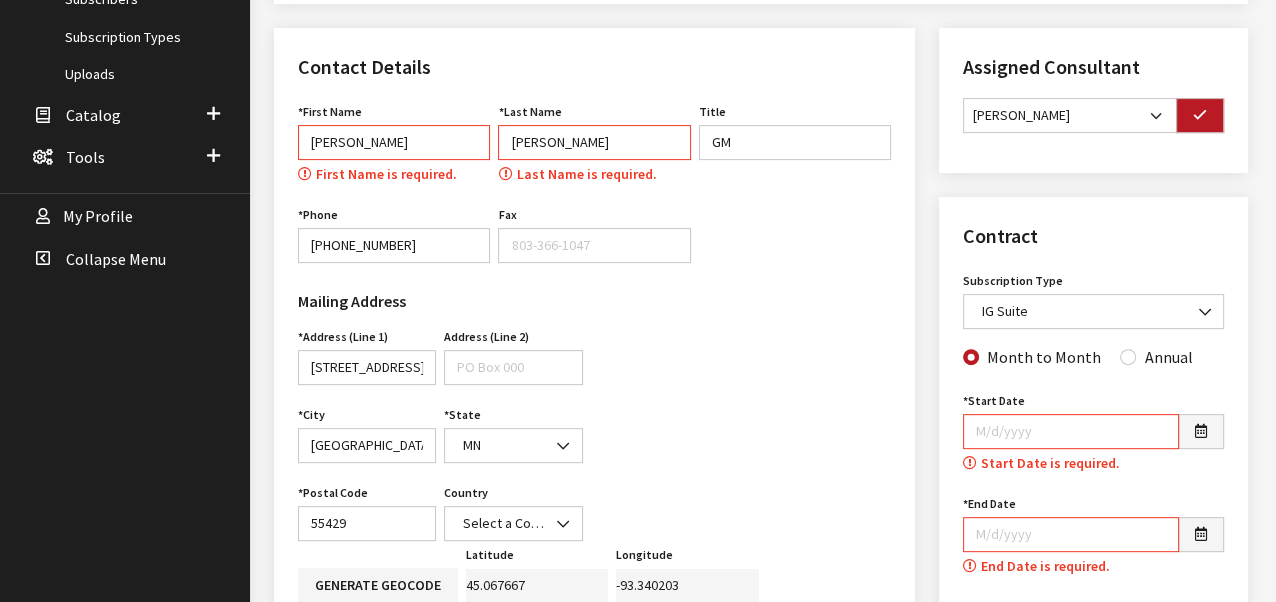 type on "0.02" 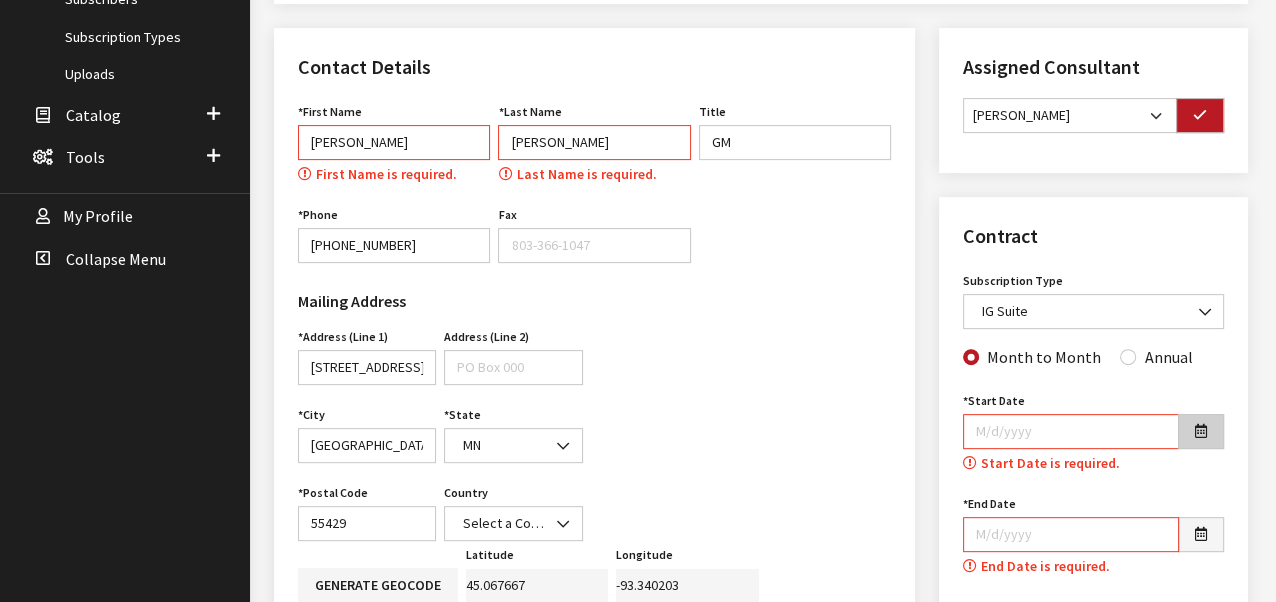 click at bounding box center (1201, 432) 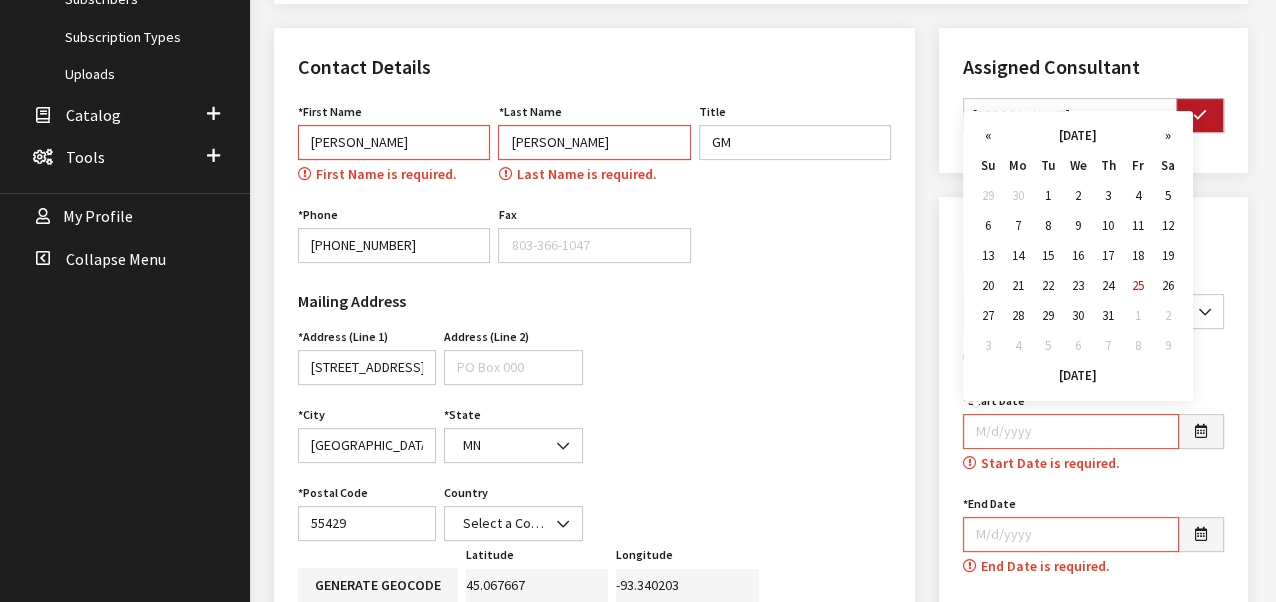 click on "Start Date" at bounding box center [1071, 431] 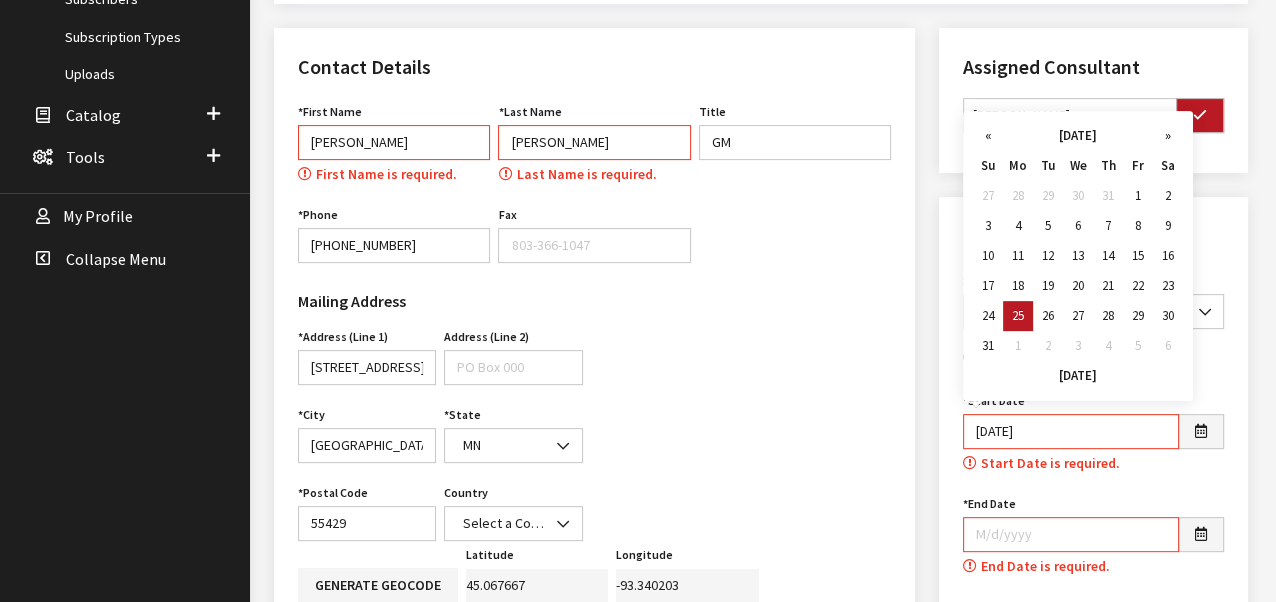 type on "08/25/2025" 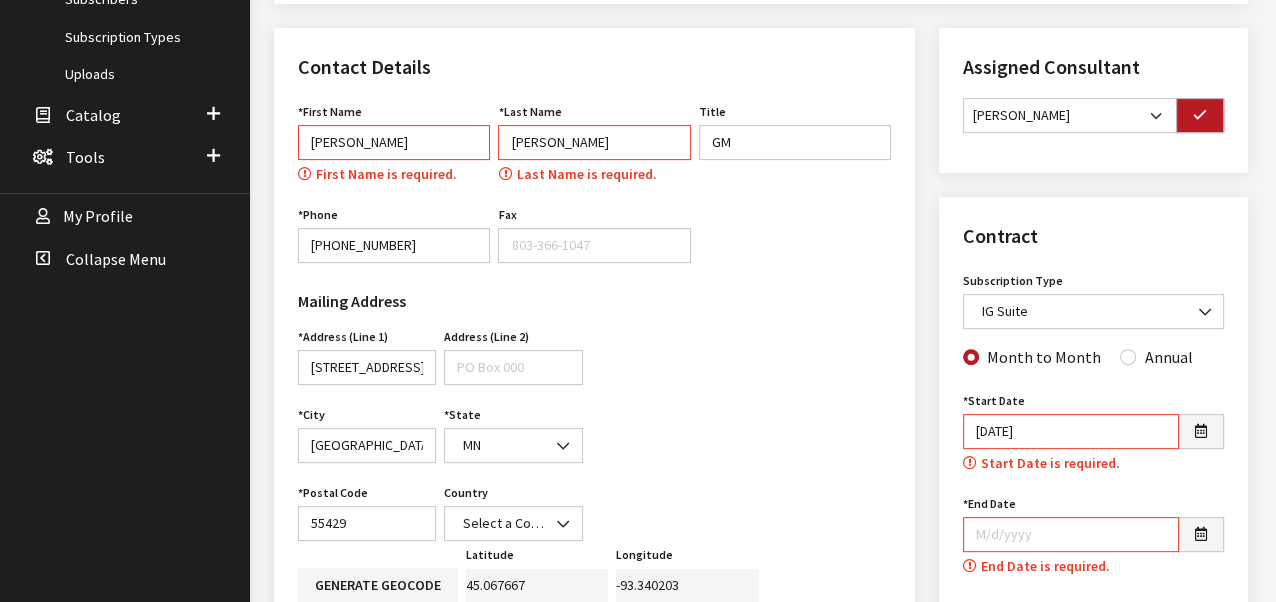 click on "End Date" at bounding box center [1071, 534] 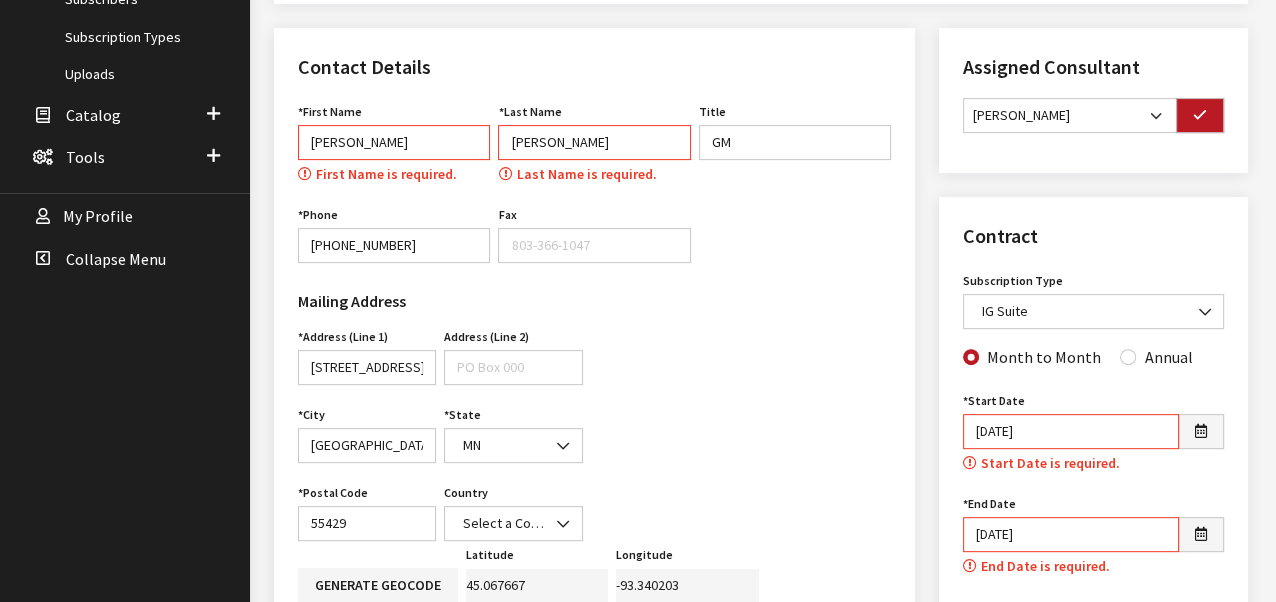 type on "08/25/2025" 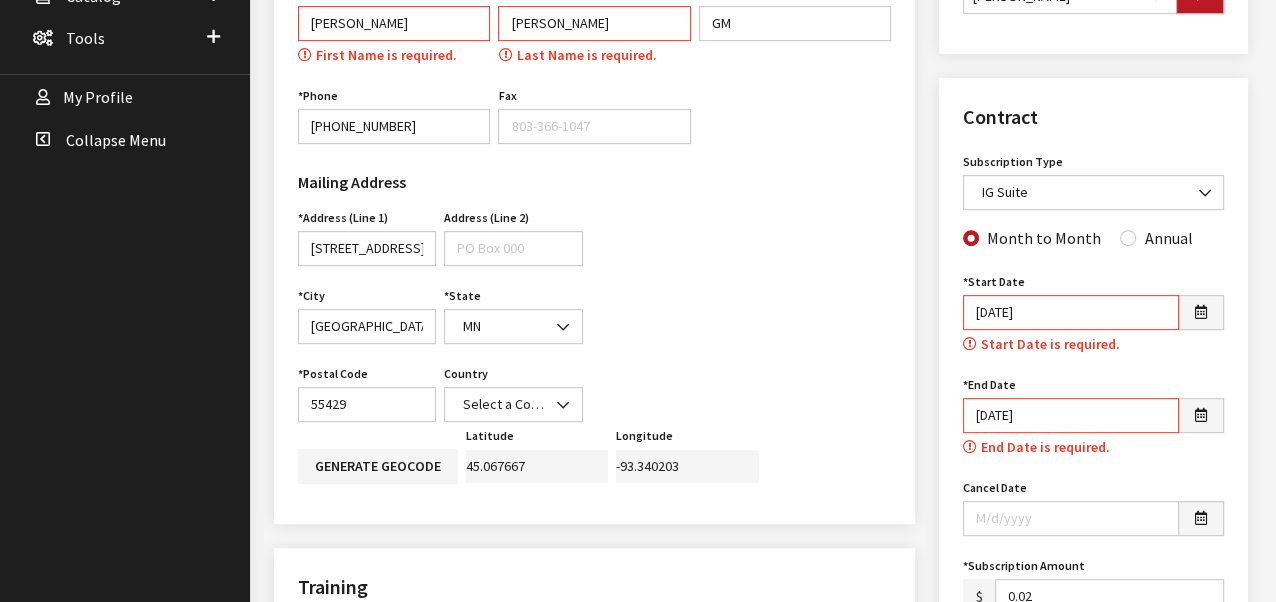 scroll, scrollTop: 794, scrollLeft: 0, axis: vertical 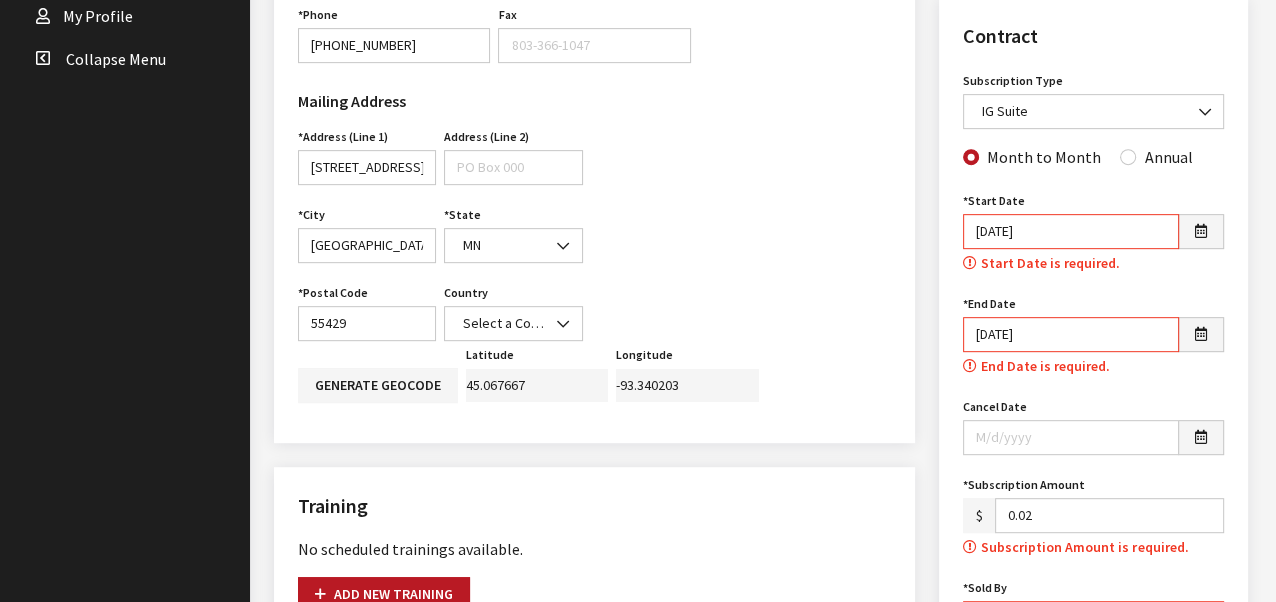 type on "08/25/2022" 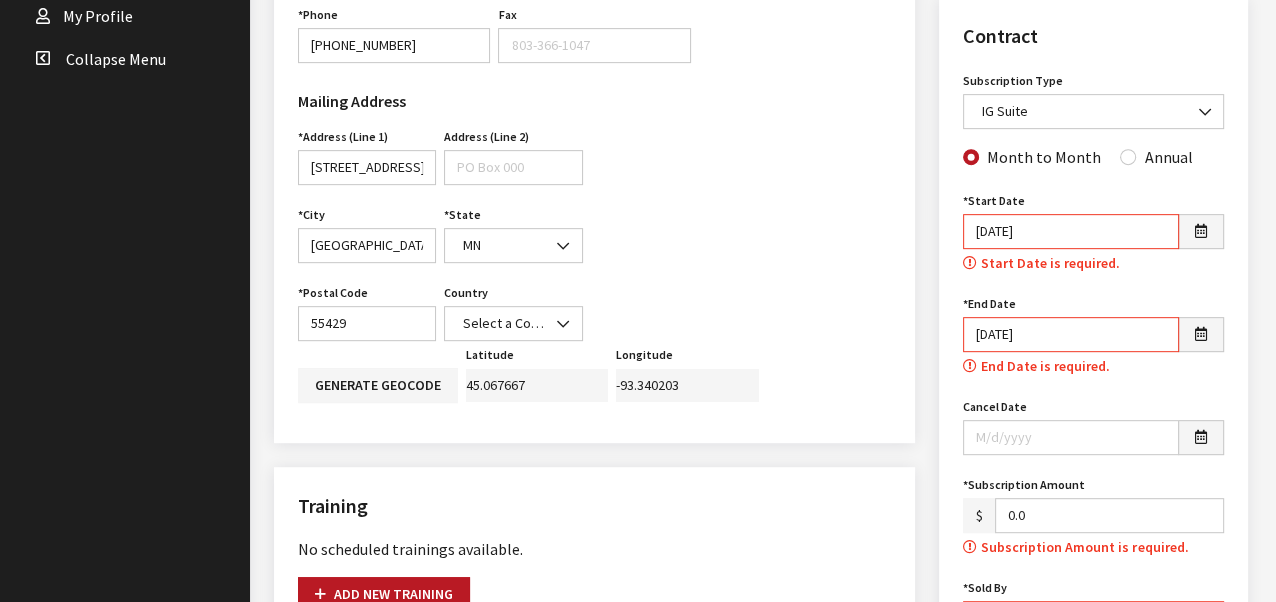 type on "0" 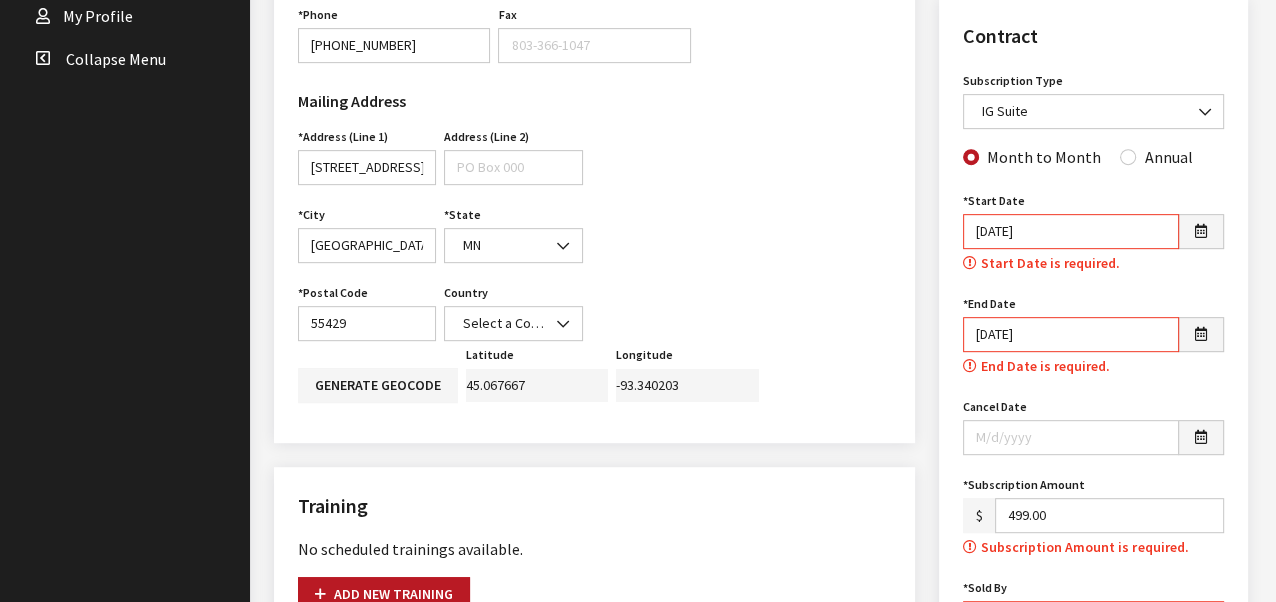 type on "499.00" 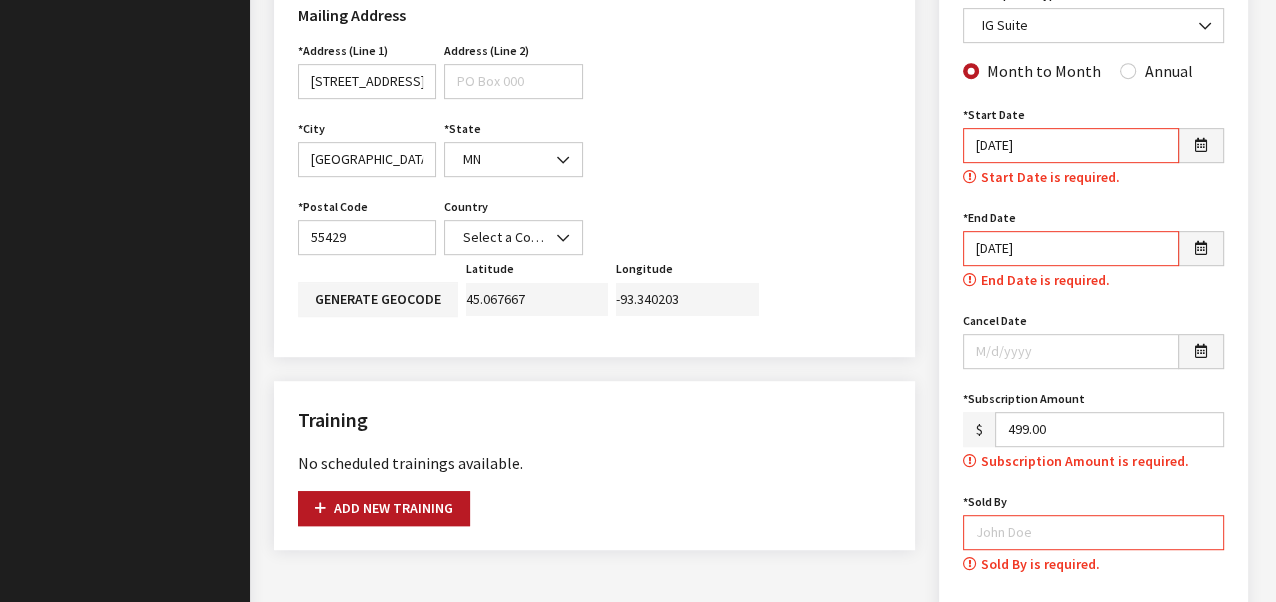 scroll, scrollTop: 994, scrollLeft: 0, axis: vertical 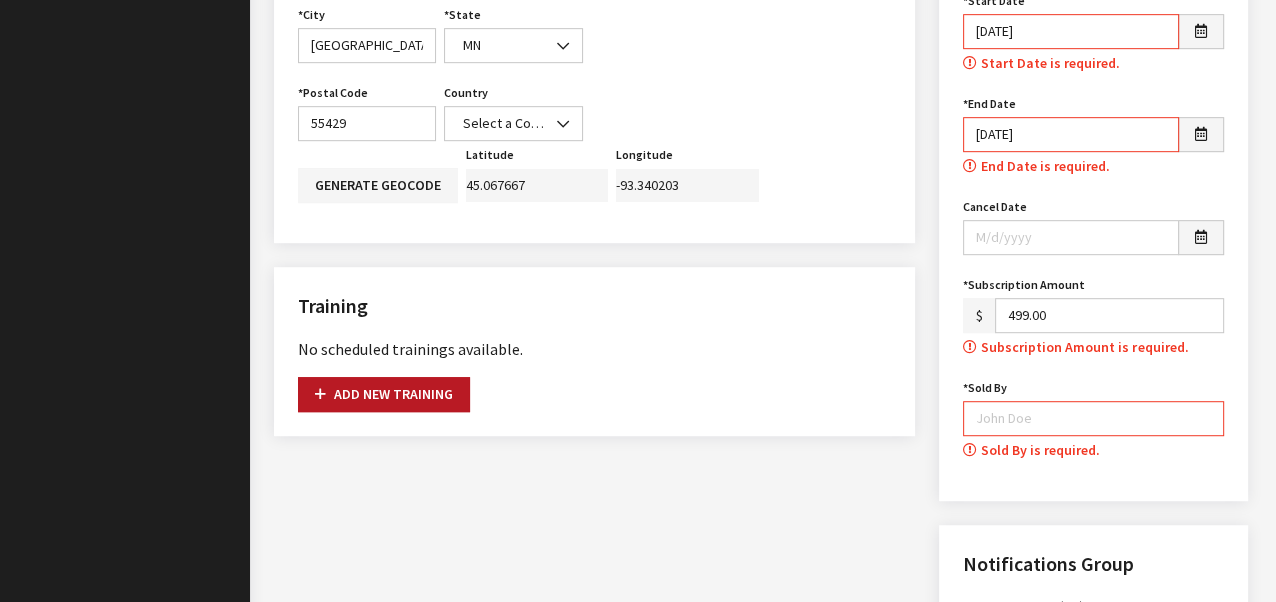 click on "Sold By" at bounding box center (1093, 418) 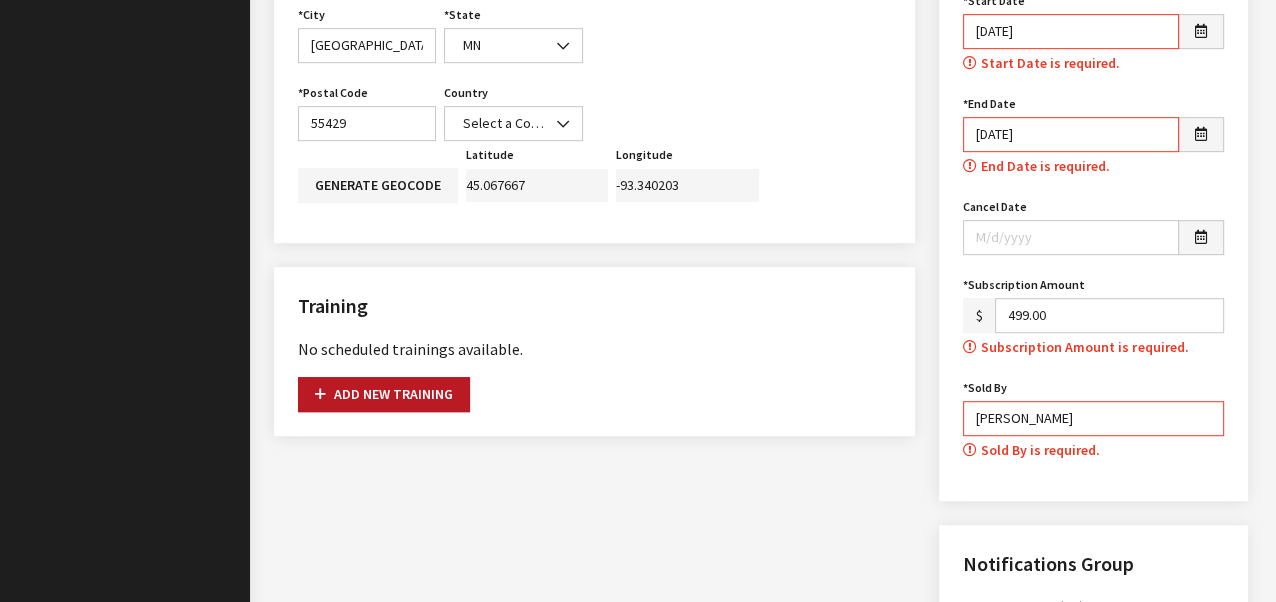 type on "dave west" 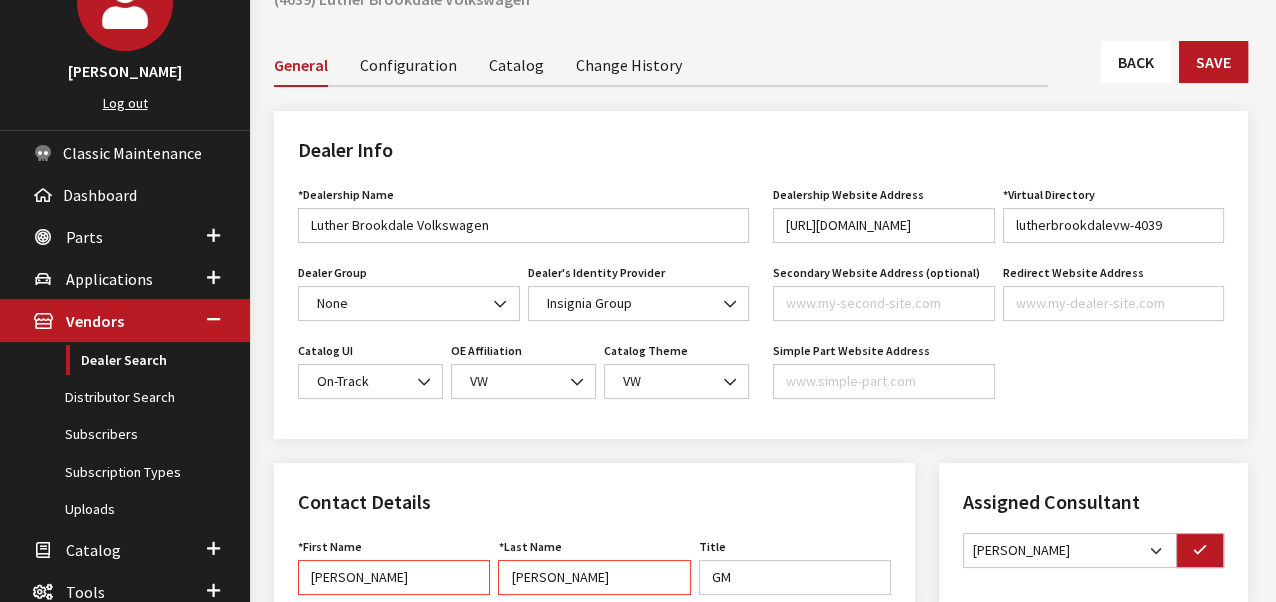 scroll, scrollTop: 0, scrollLeft: 0, axis: both 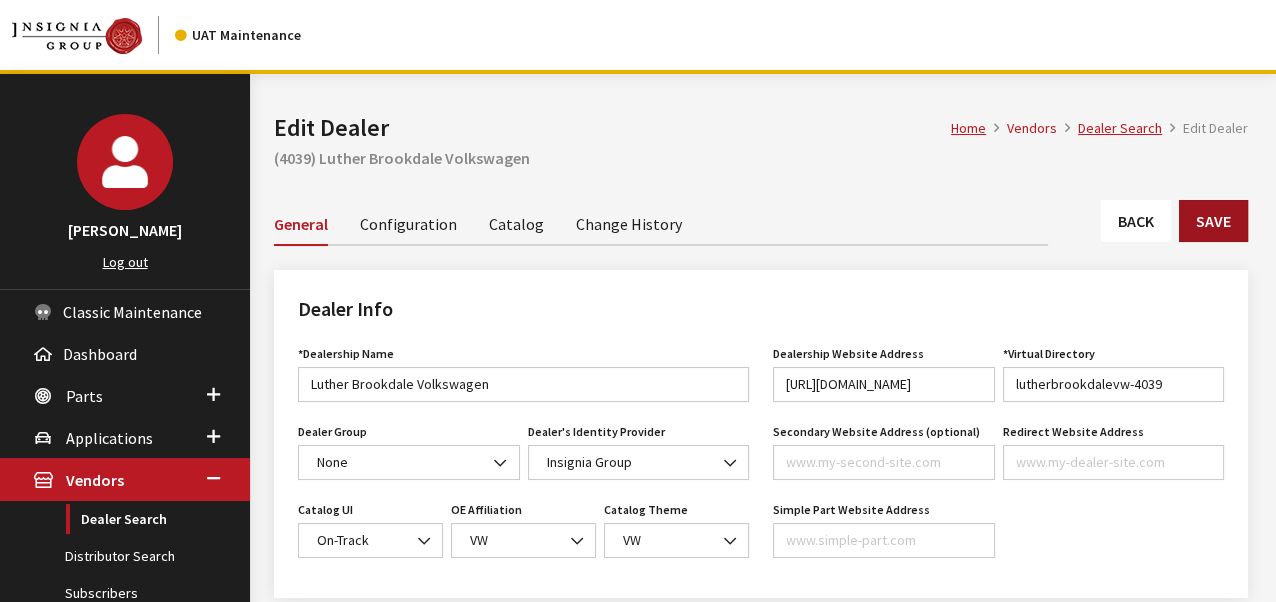 click on "Save" at bounding box center (1213, 221) 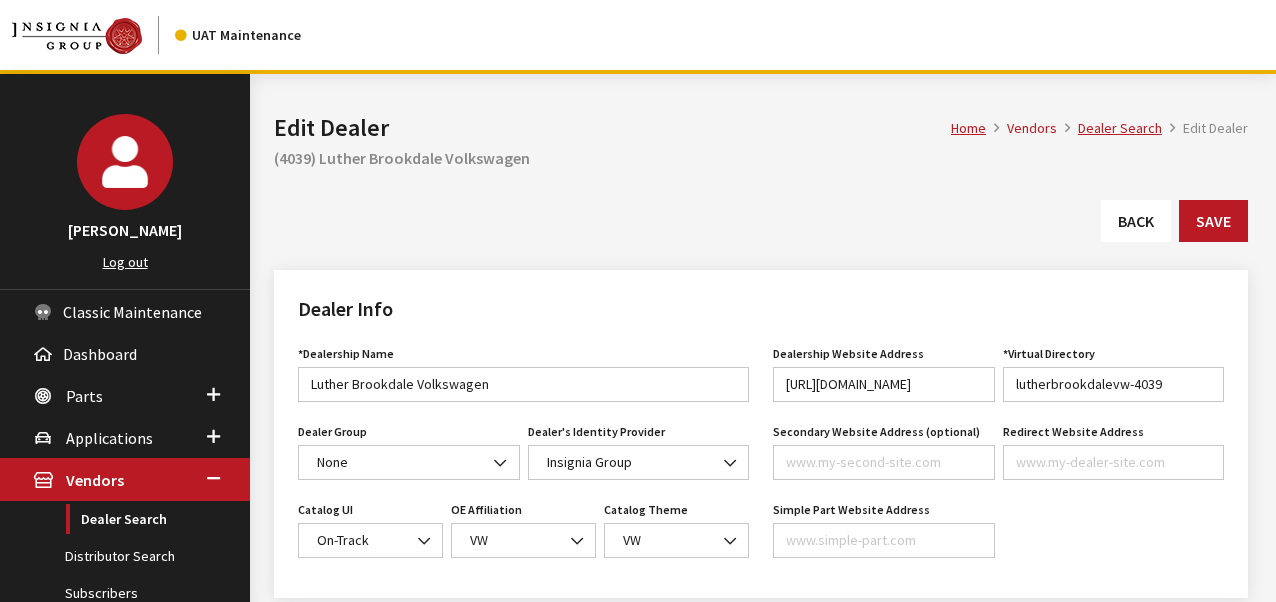 scroll, scrollTop: 0, scrollLeft: 0, axis: both 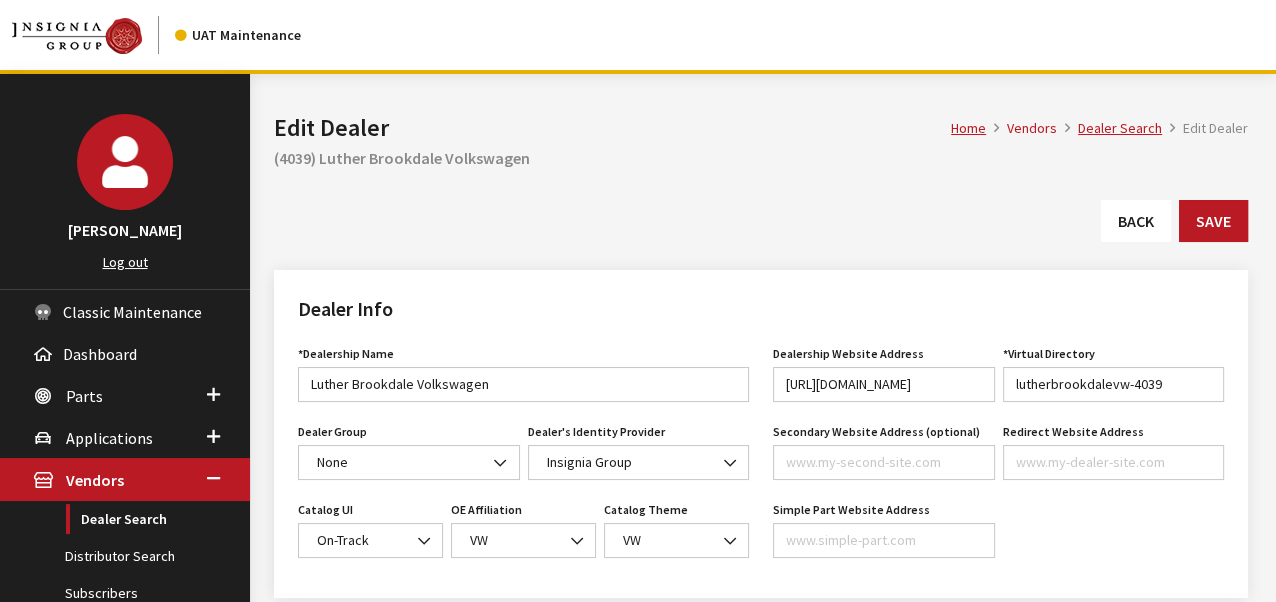 type on "499.00" 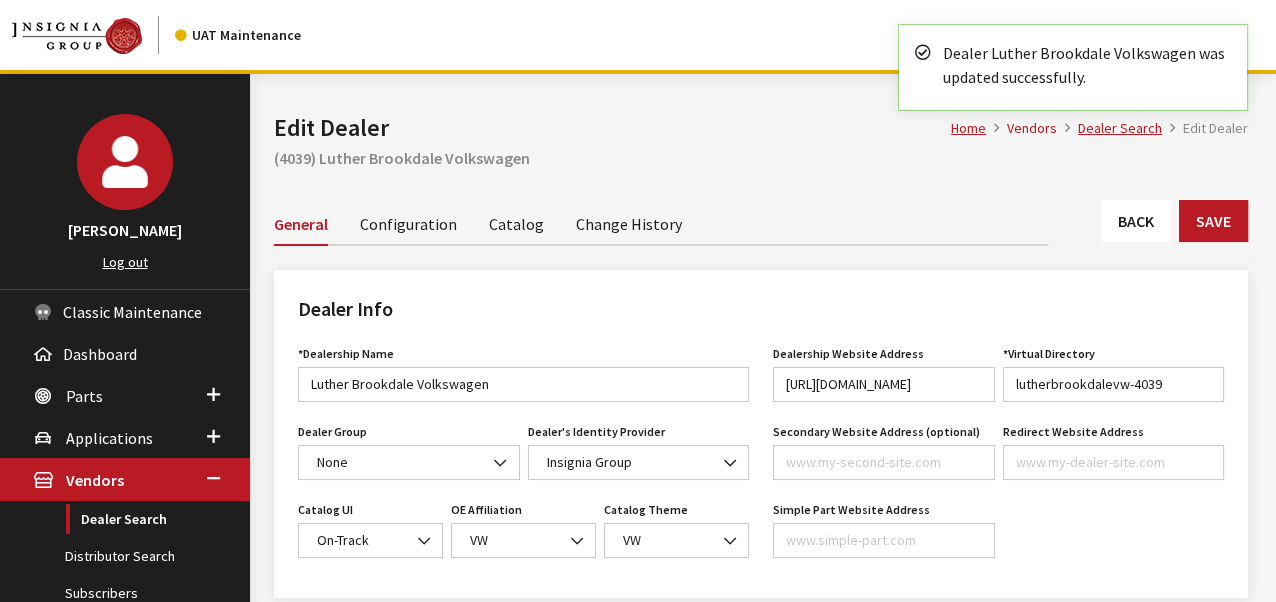 click on "Configuration" at bounding box center (408, 223) 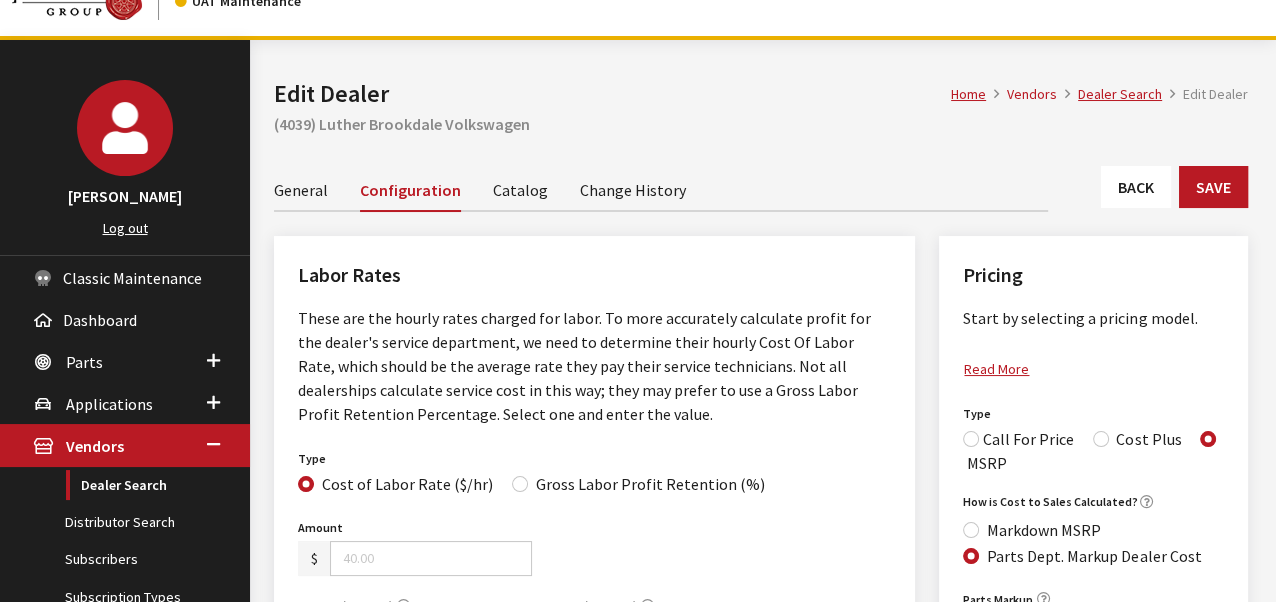 scroll, scrollTop: 0, scrollLeft: 0, axis: both 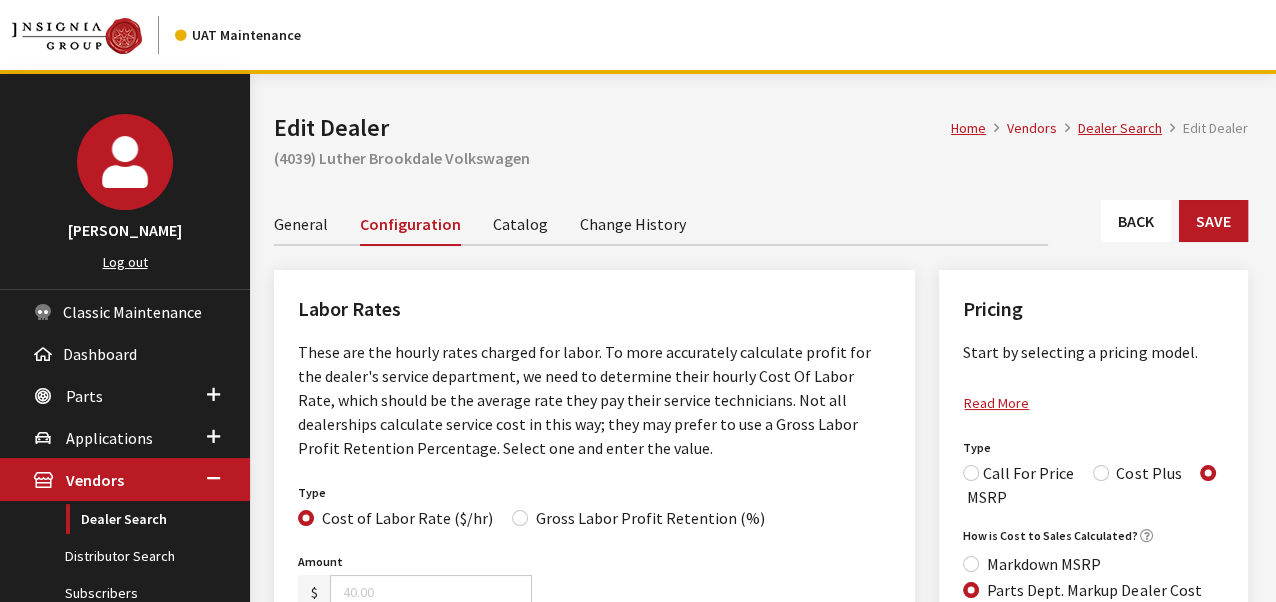 click on "Catalog" at bounding box center (520, 223) 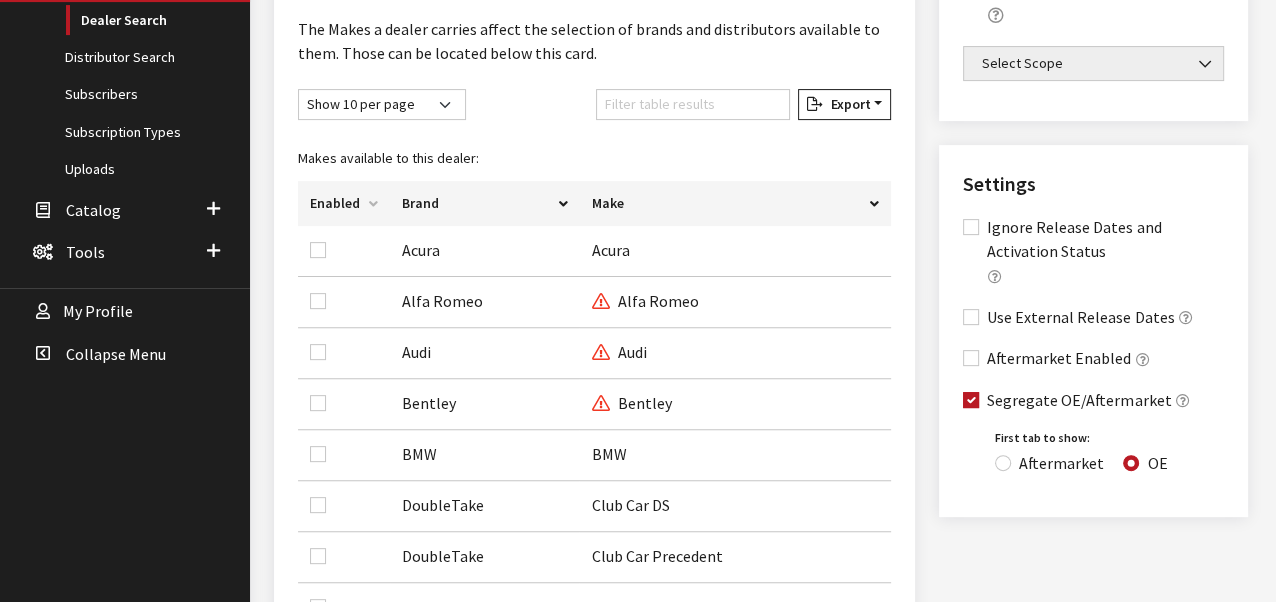 scroll, scrollTop: 500, scrollLeft: 0, axis: vertical 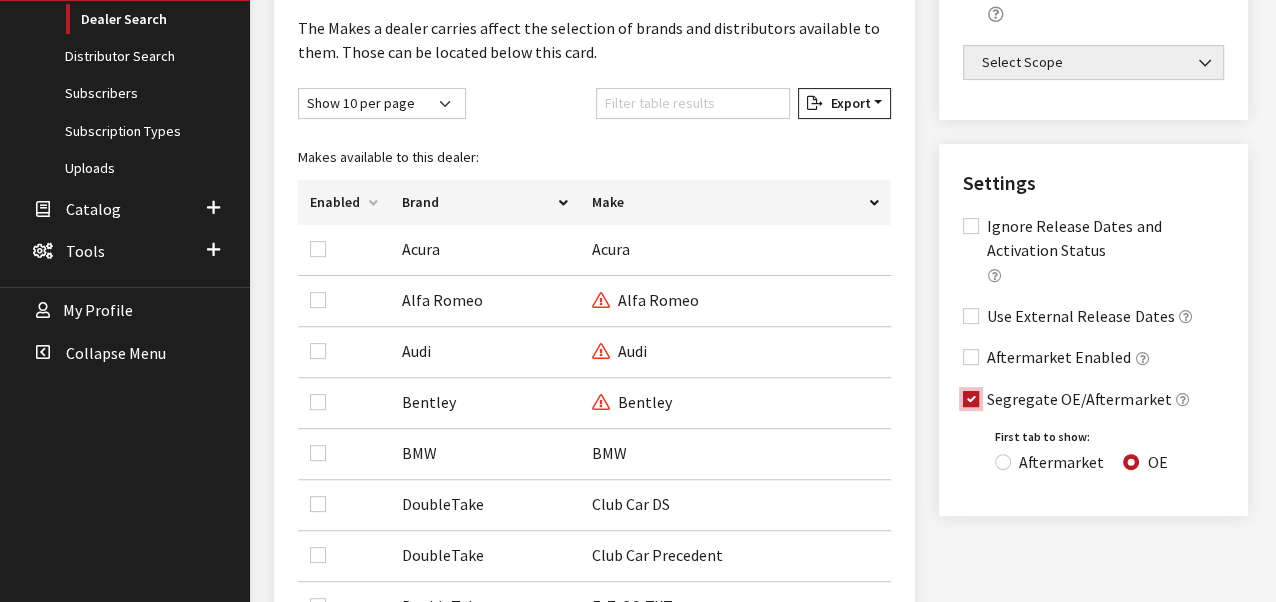 click on "Segregate OE/Aftermarket" at bounding box center [971, 399] 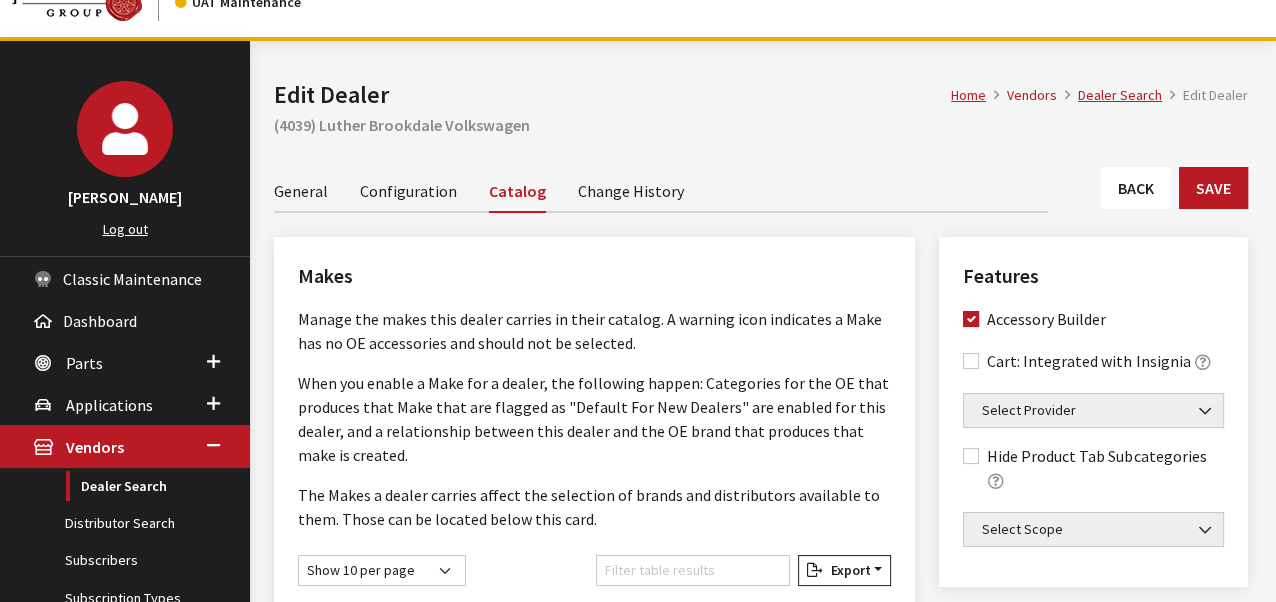 scroll, scrollTop: 0, scrollLeft: 0, axis: both 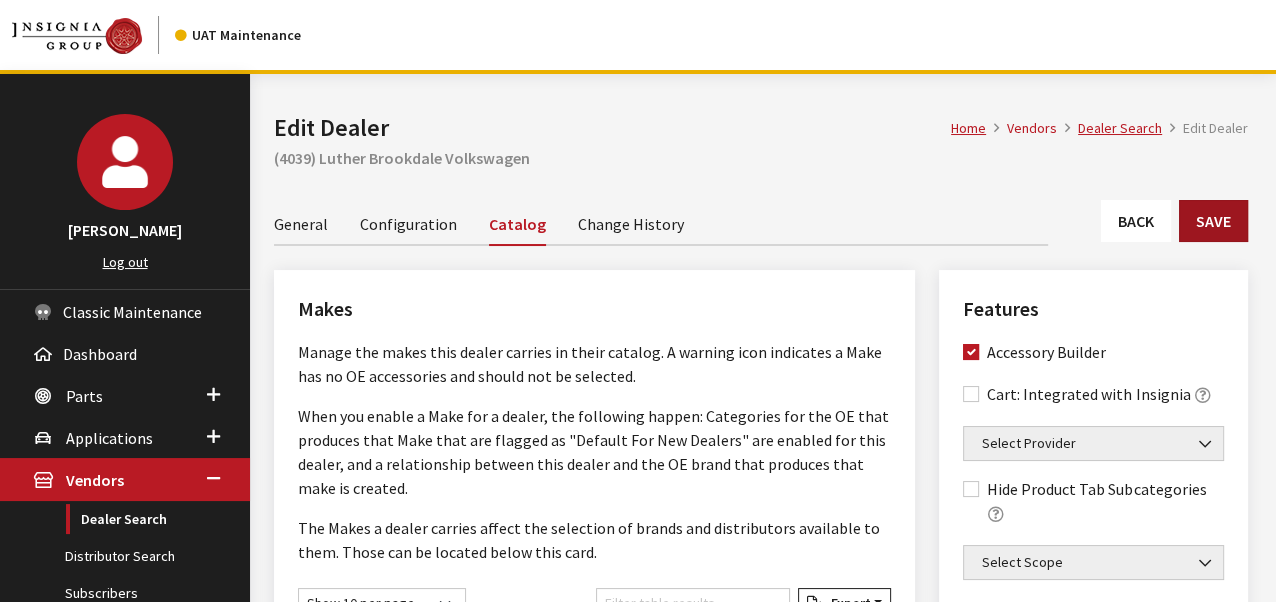click on "Save" at bounding box center (1213, 221) 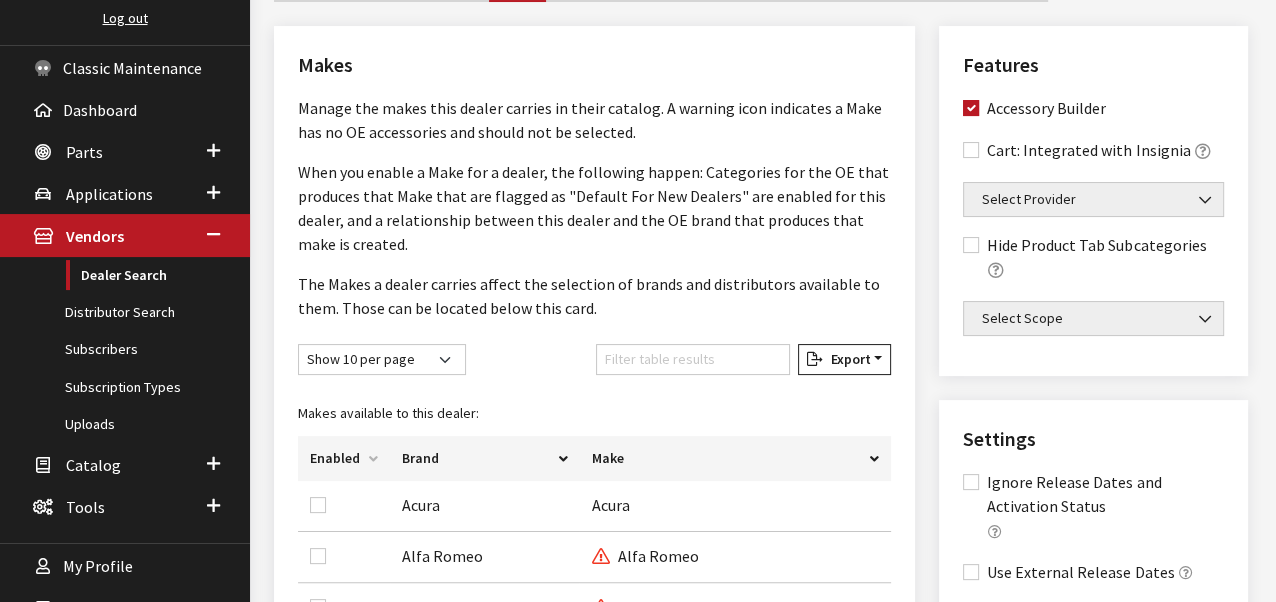 scroll, scrollTop: 0, scrollLeft: 0, axis: both 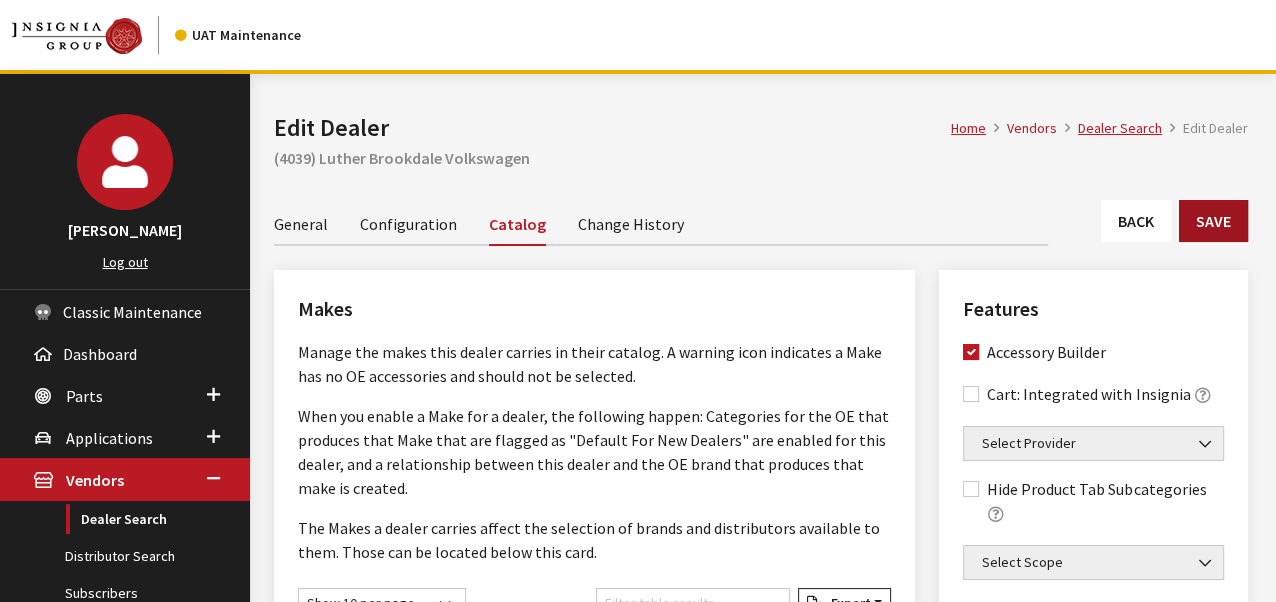 click on "Save" at bounding box center [1213, 221] 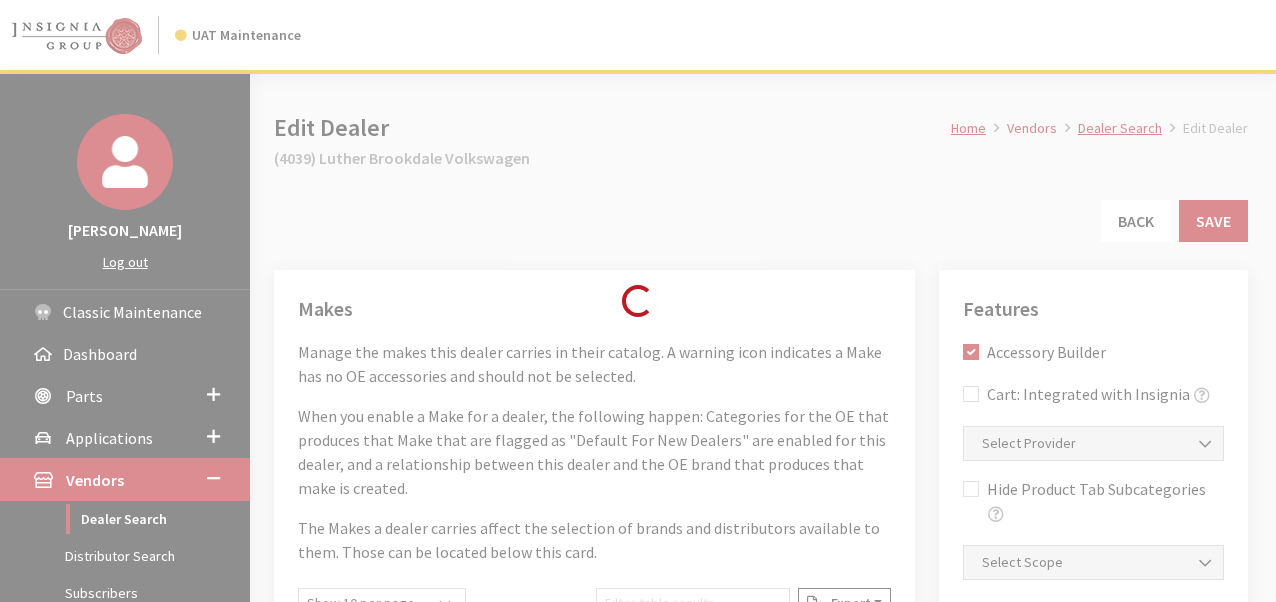 scroll, scrollTop: 0, scrollLeft: 0, axis: both 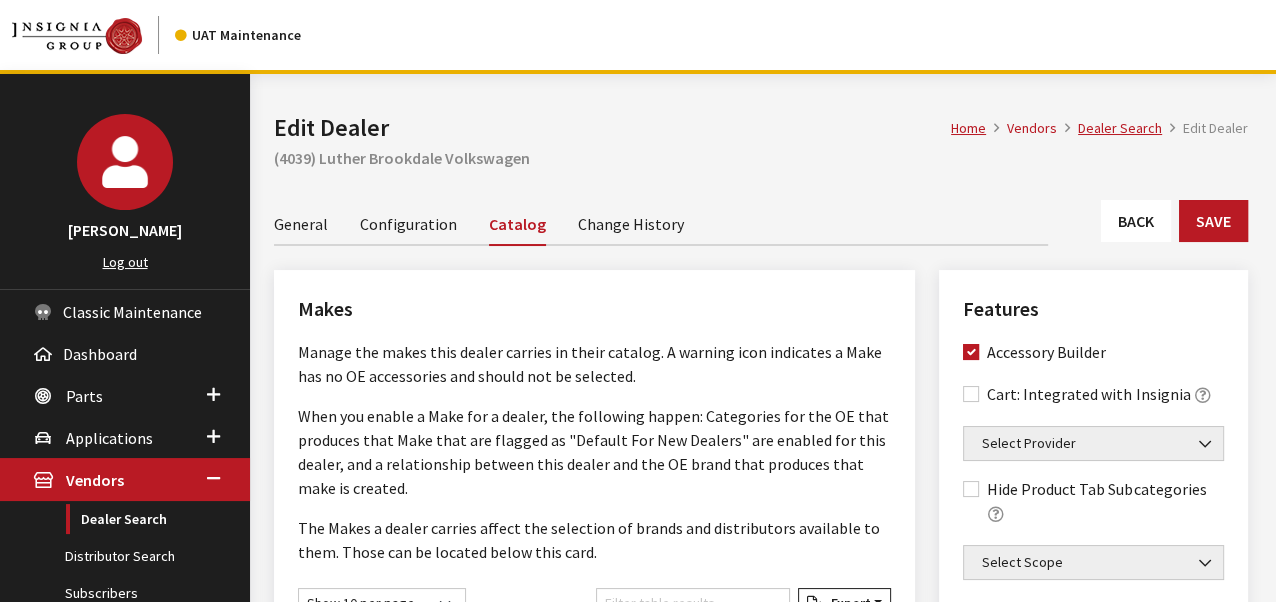 click on "Change History" at bounding box center (631, 223) 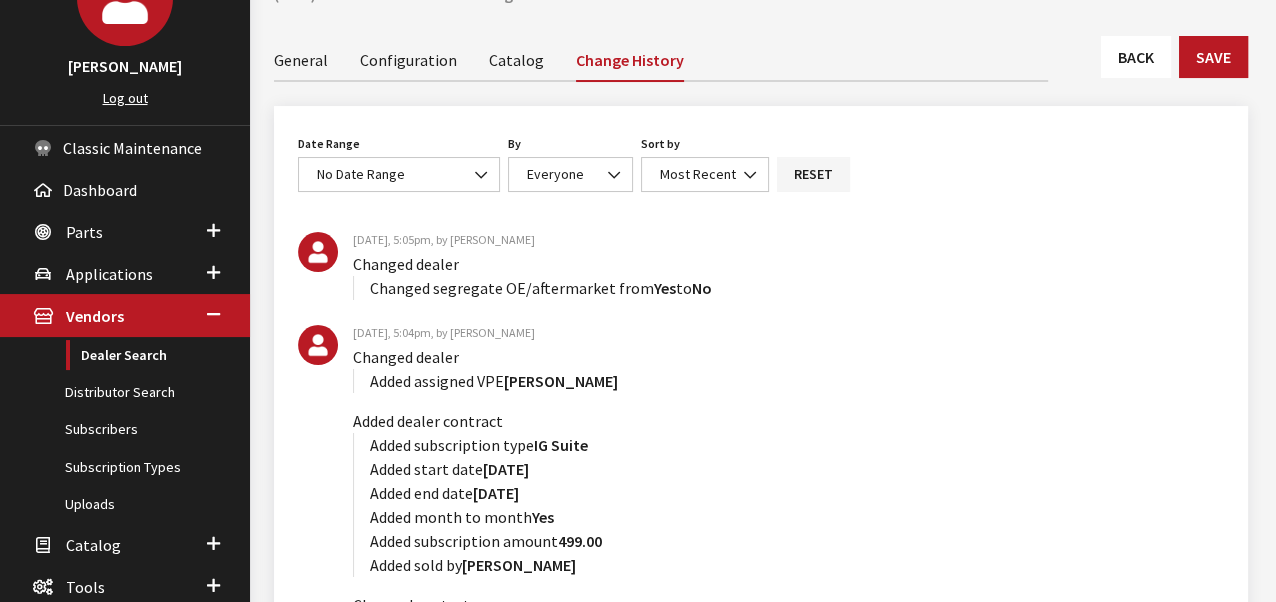 scroll, scrollTop: 0, scrollLeft: 0, axis: both 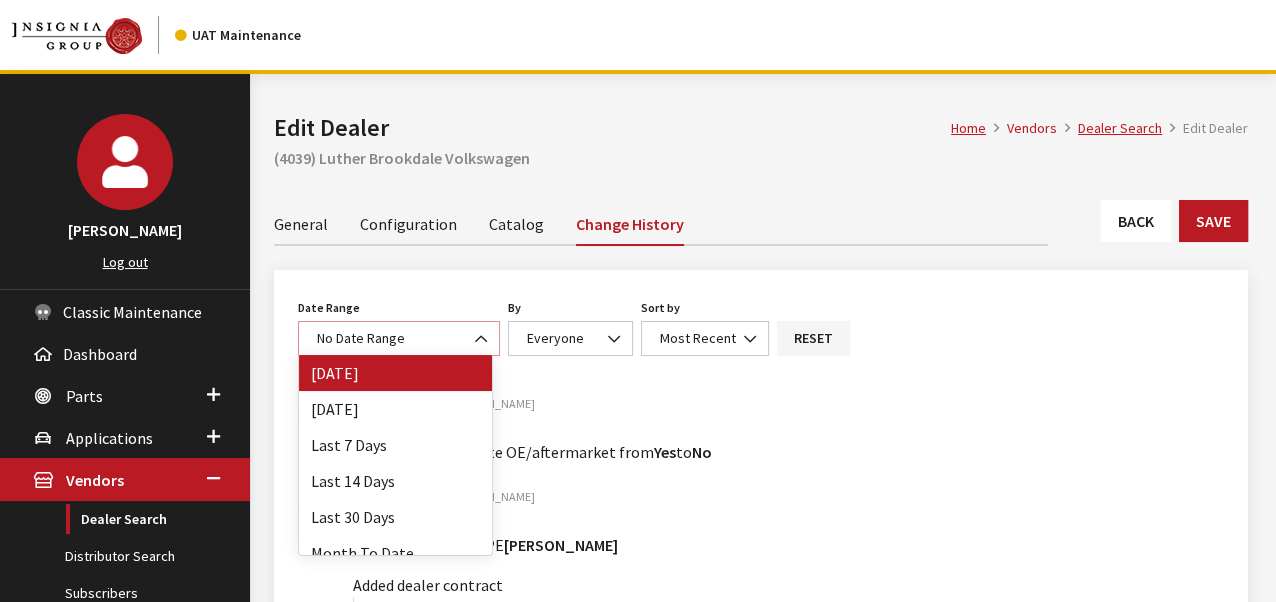 click on "No Date Range" at bounding box center [399, 338] 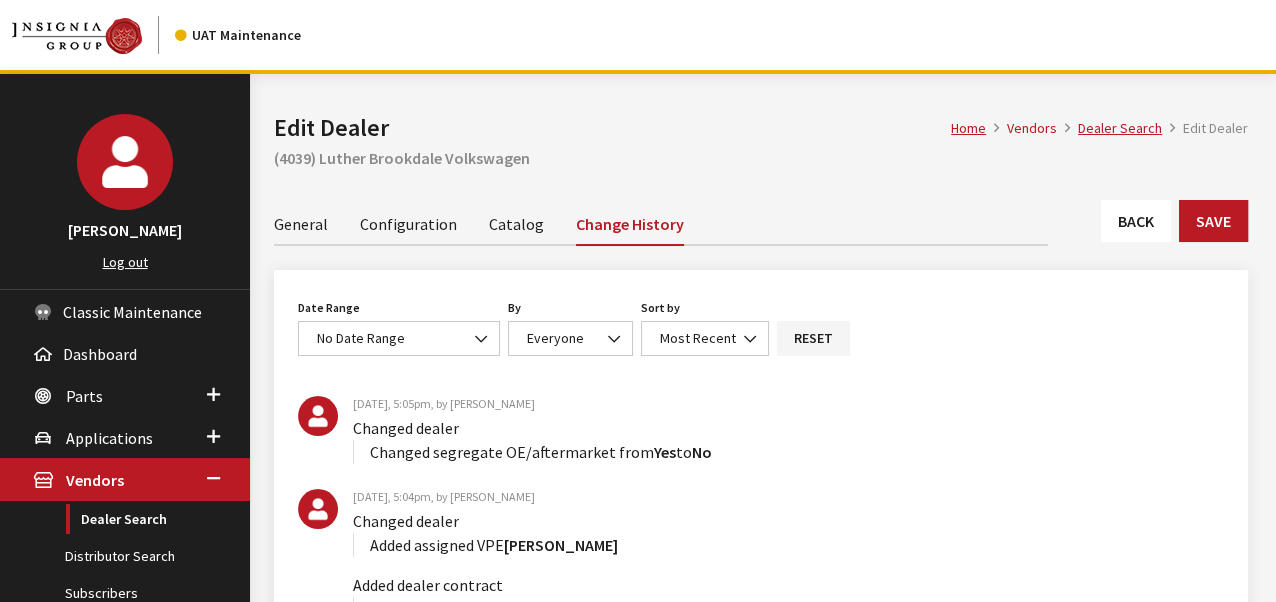 click on "Today, 5:05pm, by B. Gulbrandson" at bounding box center (761, 404) 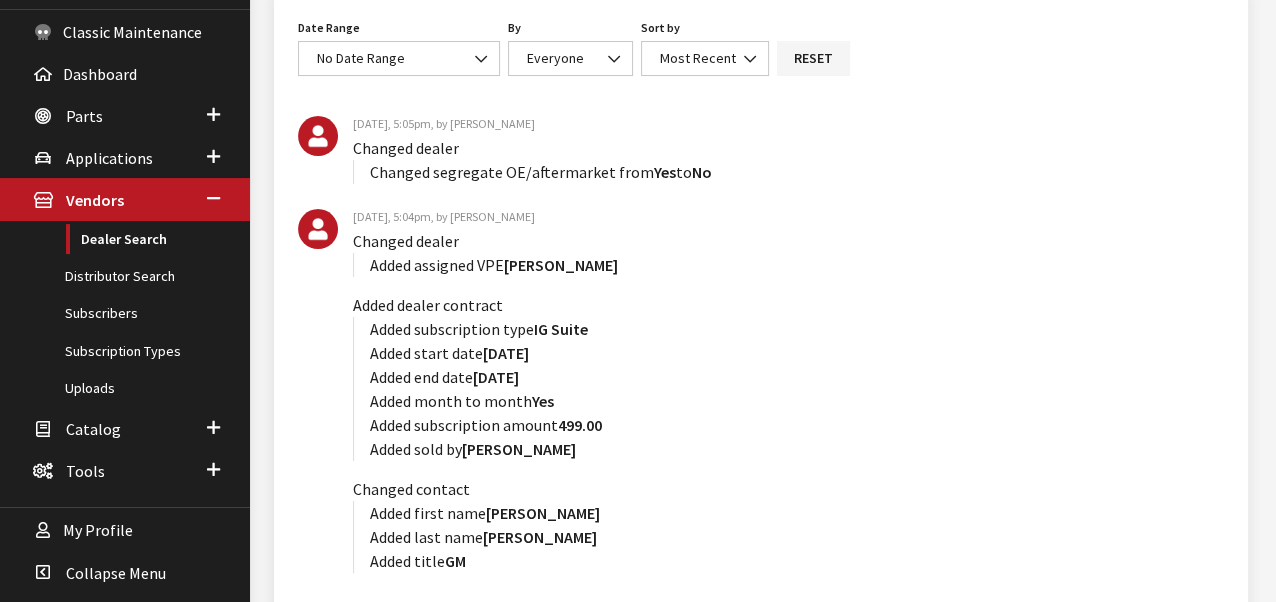 scroll, scrollTop: 0, scrollLeft: 0, axis: both 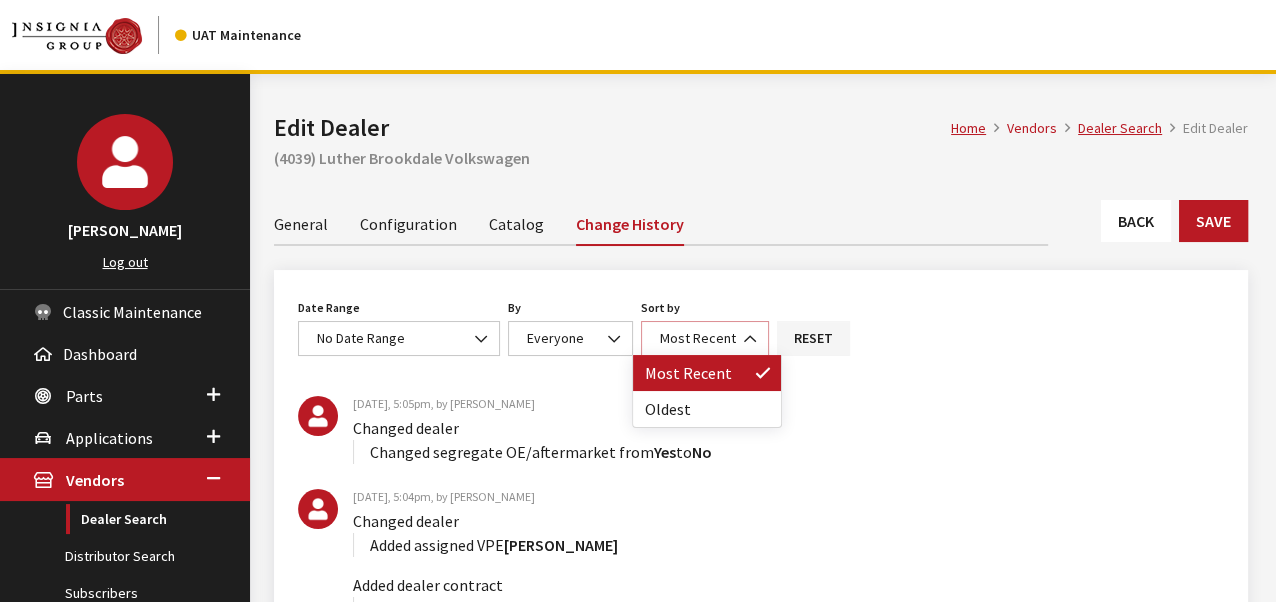 click on "Most Recent" at bounding box center [705, 338] 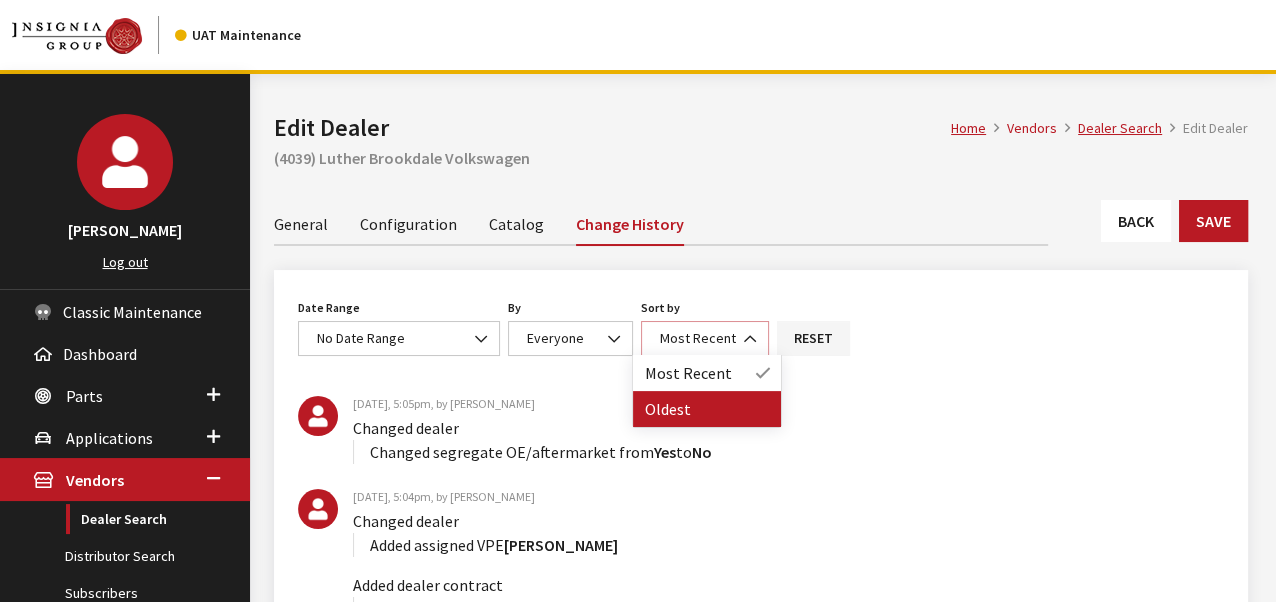 select on "1" 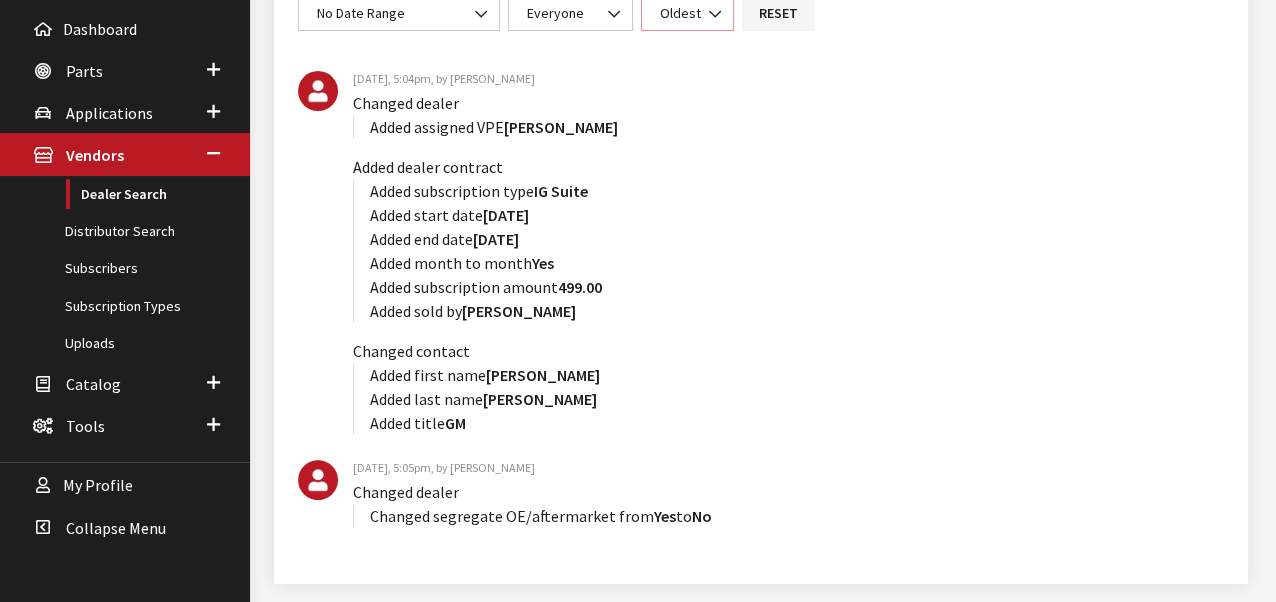 scroll, scrollTop: 0, scrollLeft: 0, axis: both 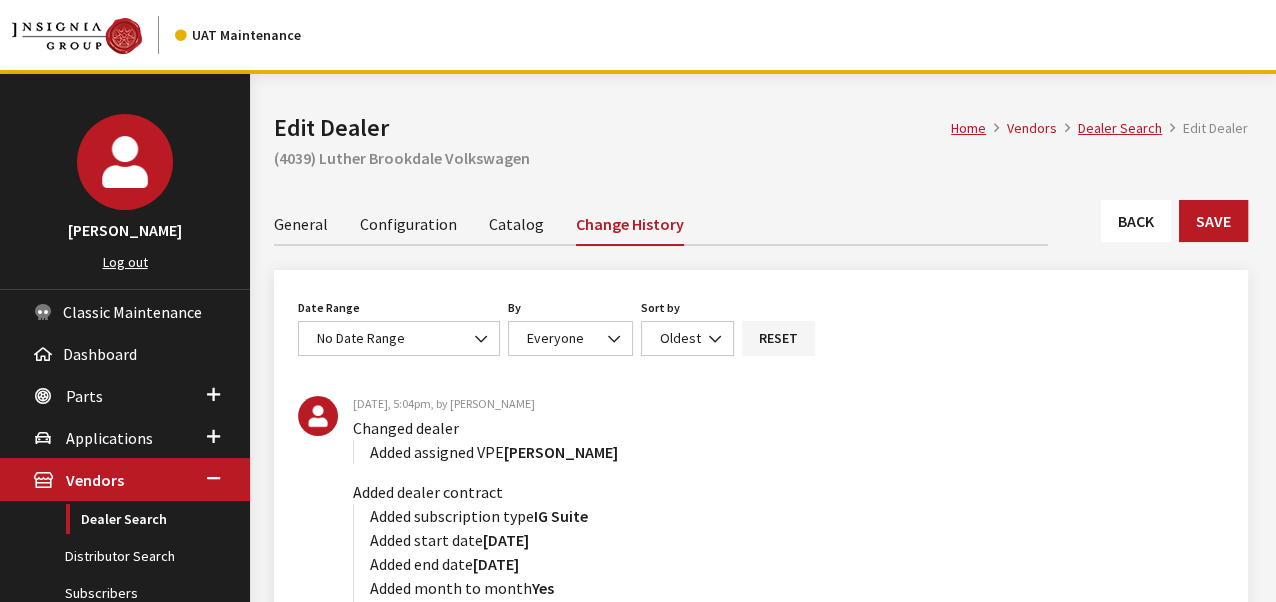 click on "Configuration" at bounding box center [408, 223] 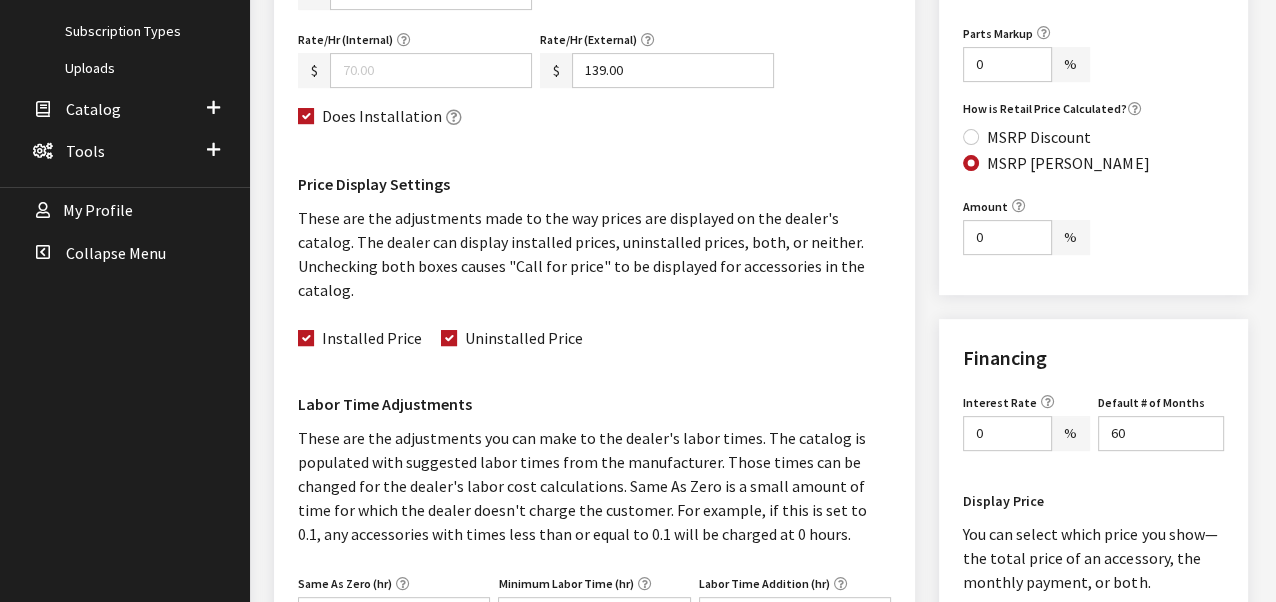 scroll, scrollTop: 300, scrollLeft: 0, axis: vertical 